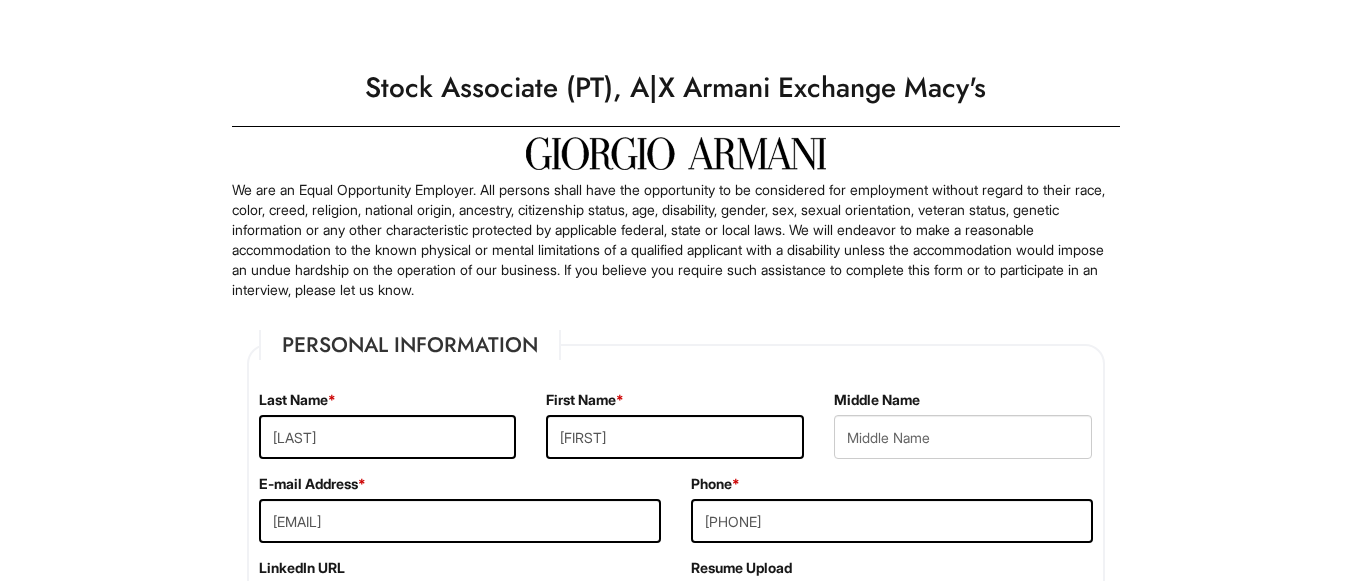 select on "NJ" 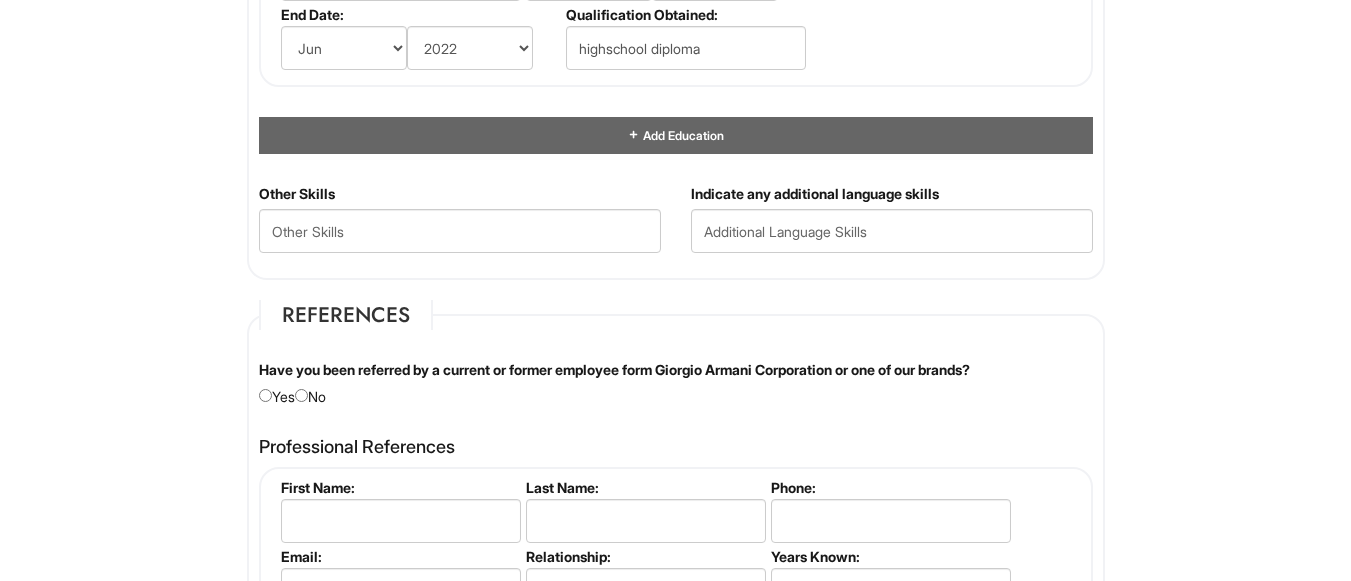 click on "Please Complete This Form 1 2 3 Stock Associate (PT), A|X Armani Exchange Macy's PLEASE COMPLETE ALL REQUIRED FIELDS
We are an Equal Opportunity Employer. All persons shall have the opportunity to be considered for employment without regard to their race, color, creed, religion, national origin, ancestry, citizenship status, age, disability, gender, sex, sexual orientation, veteran status, genetic information or any other characteristic protected by applicable federal, state or local laws. We will endeavor to make a reasonable accommodation to the known physical or mental limitations of a qualified applicant with a disability unless the accommodation would impose an undue hardship on the operation of our business. If you believe you require such assistance to complete this form or to participate in an interview, please let us know.
Personal Information
Last Name  *   Pullins
First Name  *   Joseph
Middle Name
E-mail Address  *   josephpolo795@gmail.com
Phone  *   9735083514" at bounding box center [675, -130] 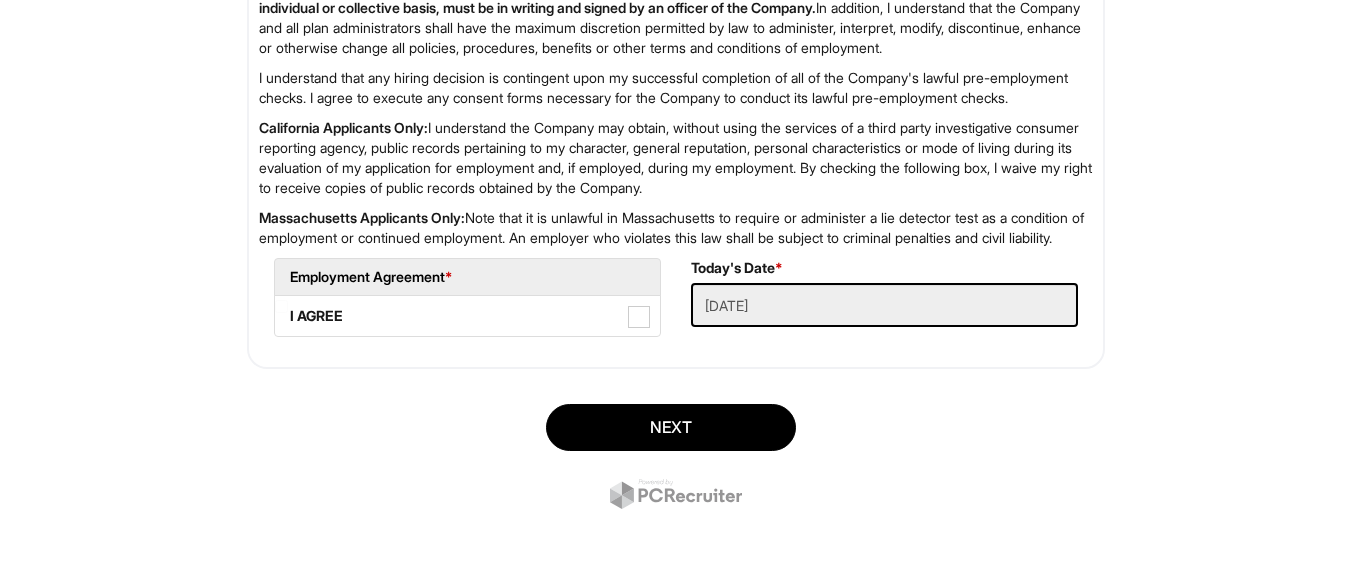 scroll, scrollTop: 3406, scrollLeft: 0, axis: vertical 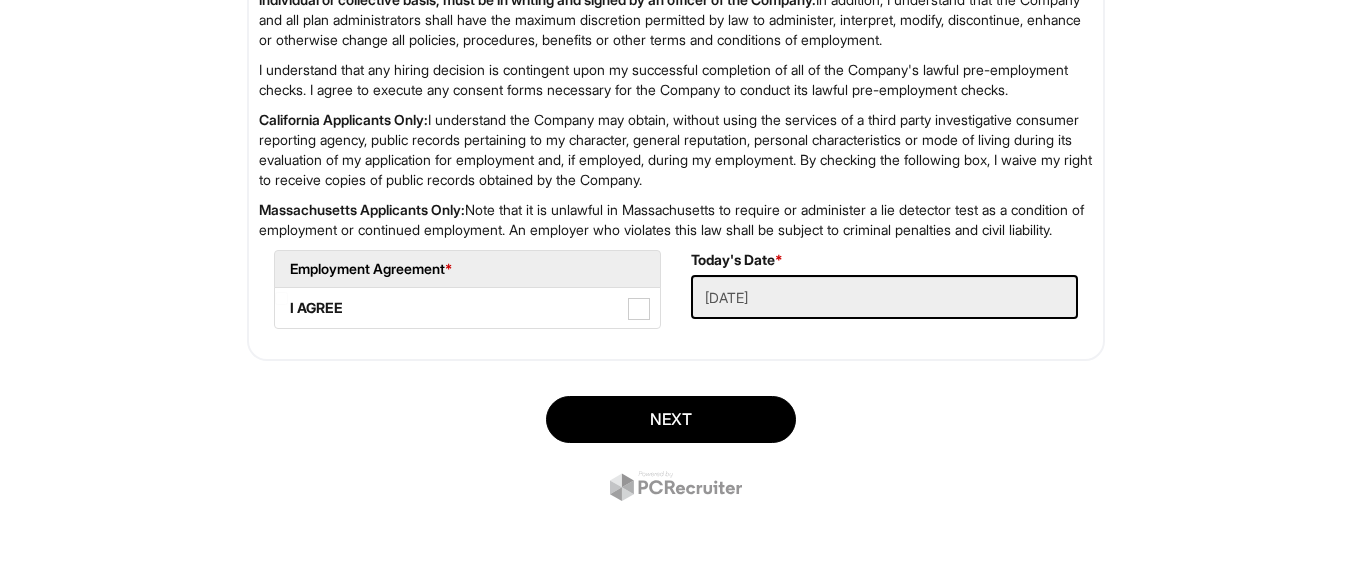 click on "Next" at bounding box center (676, 451) 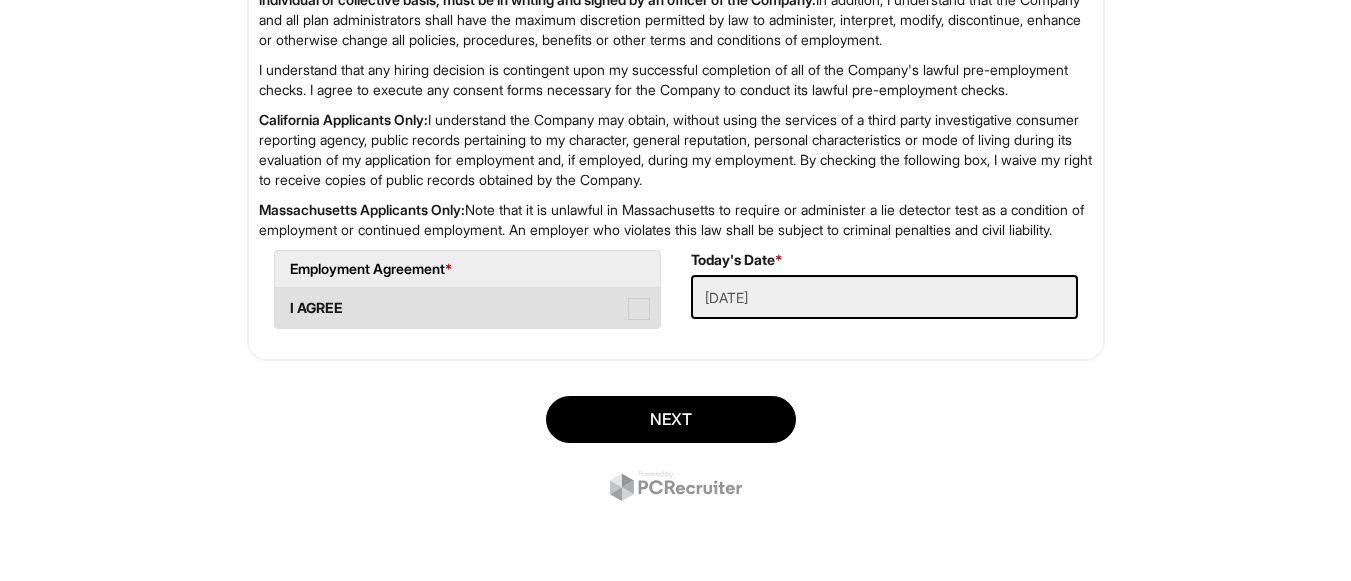 click on "I AGREE" at bounding box center [467, 308] 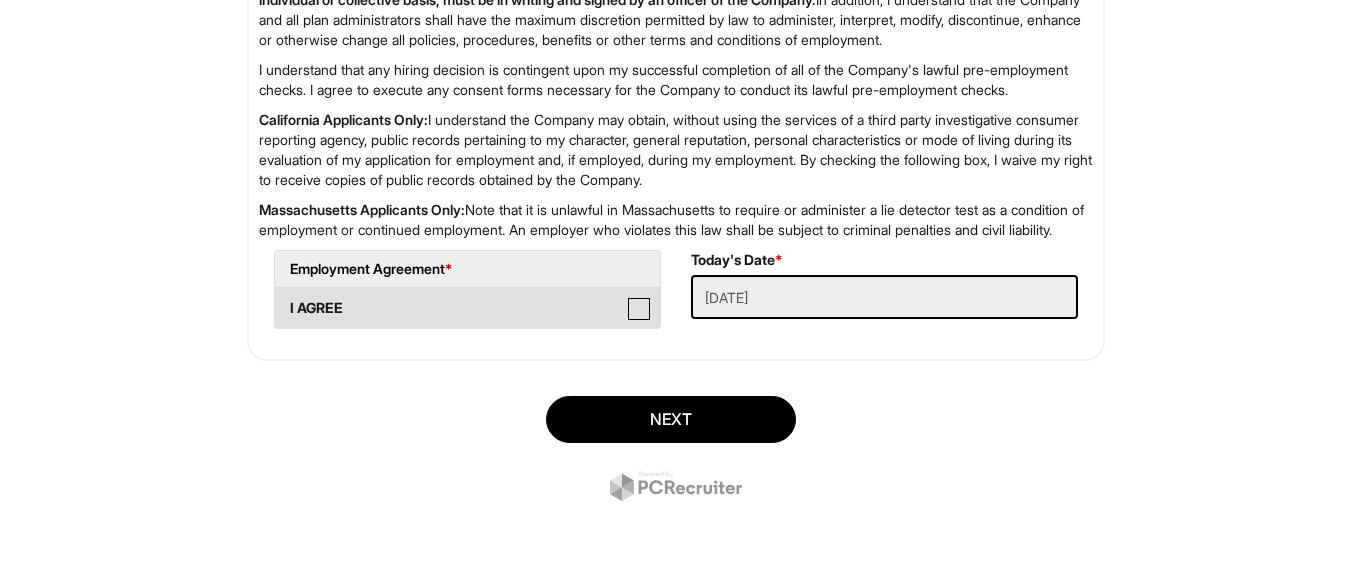 click on "I AGREE" at bounding box center (281, 298) 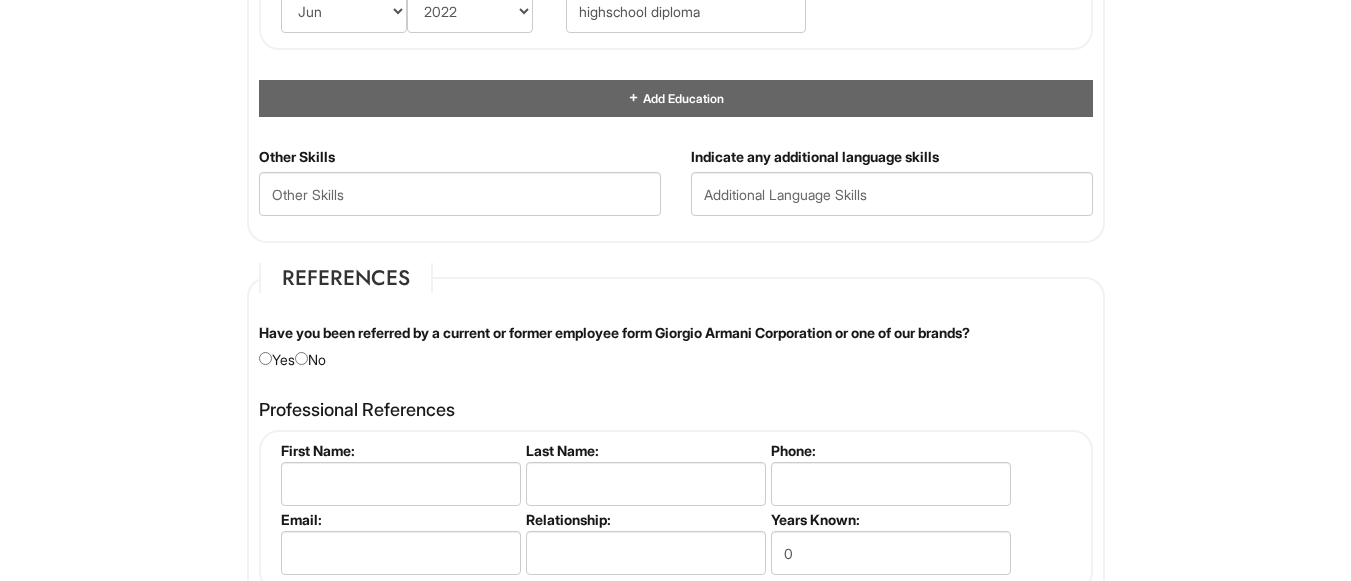 scroll, scrollTop: 2105, scrollLeft: 0, axis: vertical 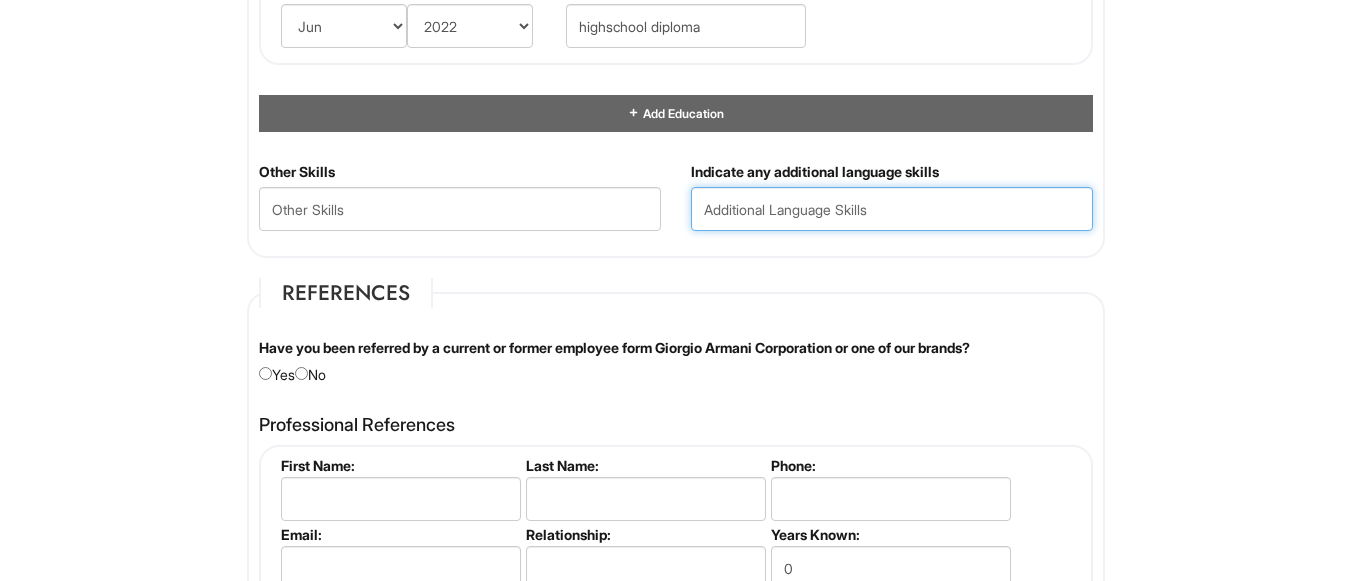 click at bounding box center (892, 209) 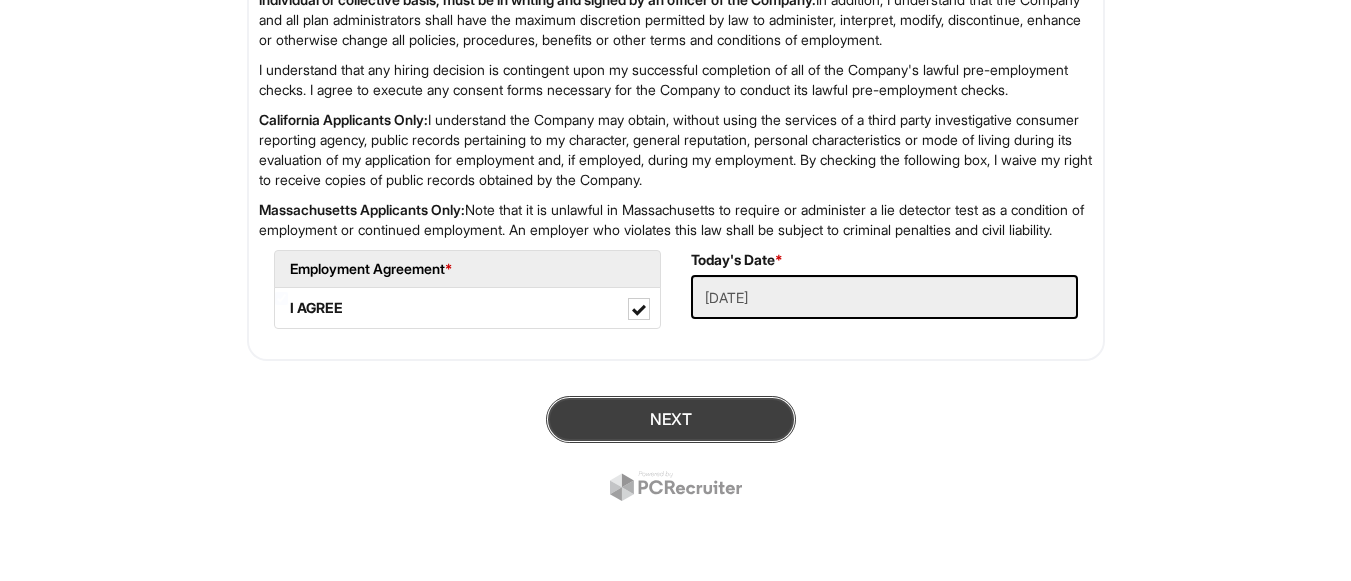 click on "Next" at bounding box center (671, 419) 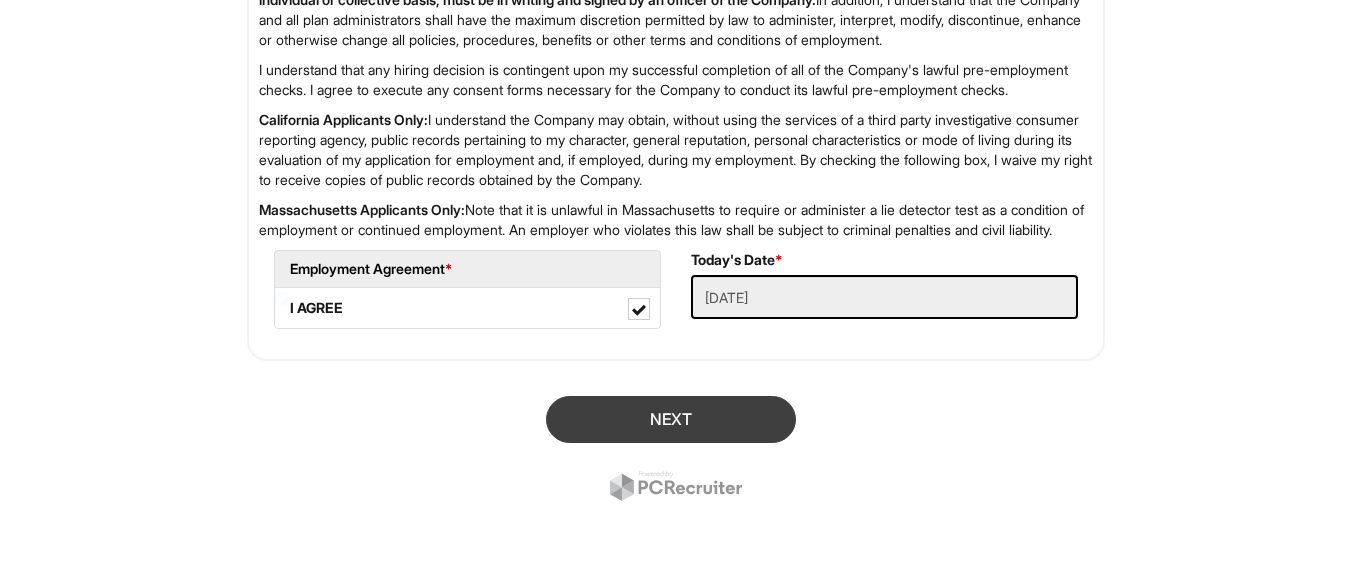 scroll, scrollTop: 122, scrollLeft: 0, axis: vertical 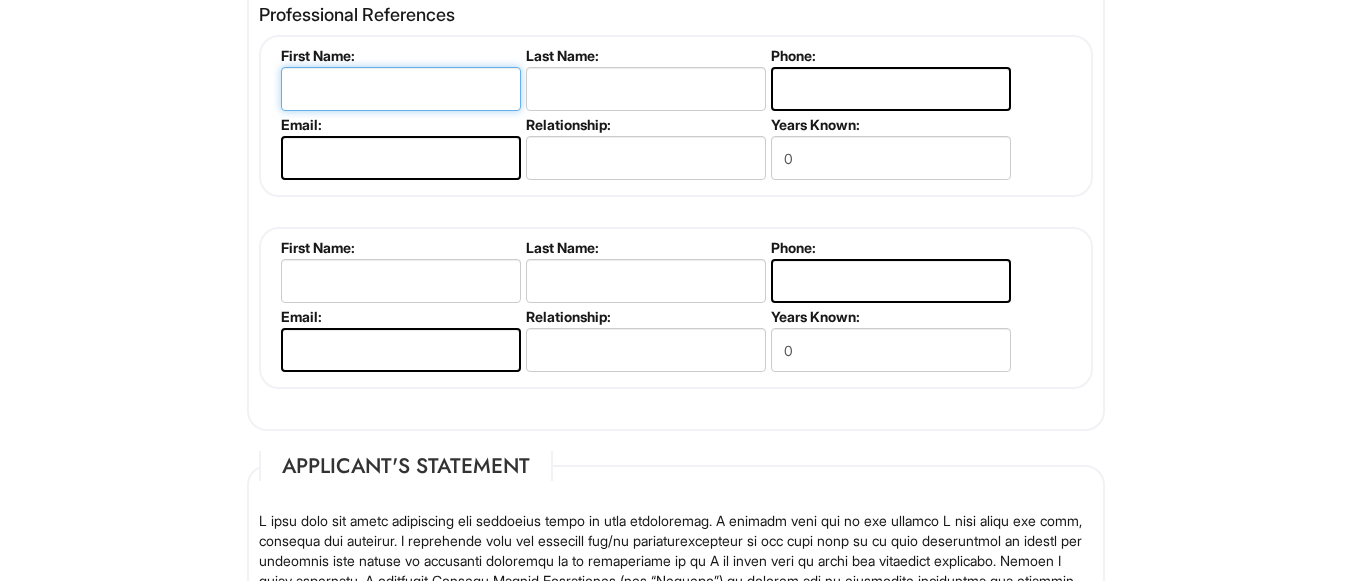 click at bounding box center [401, 89] 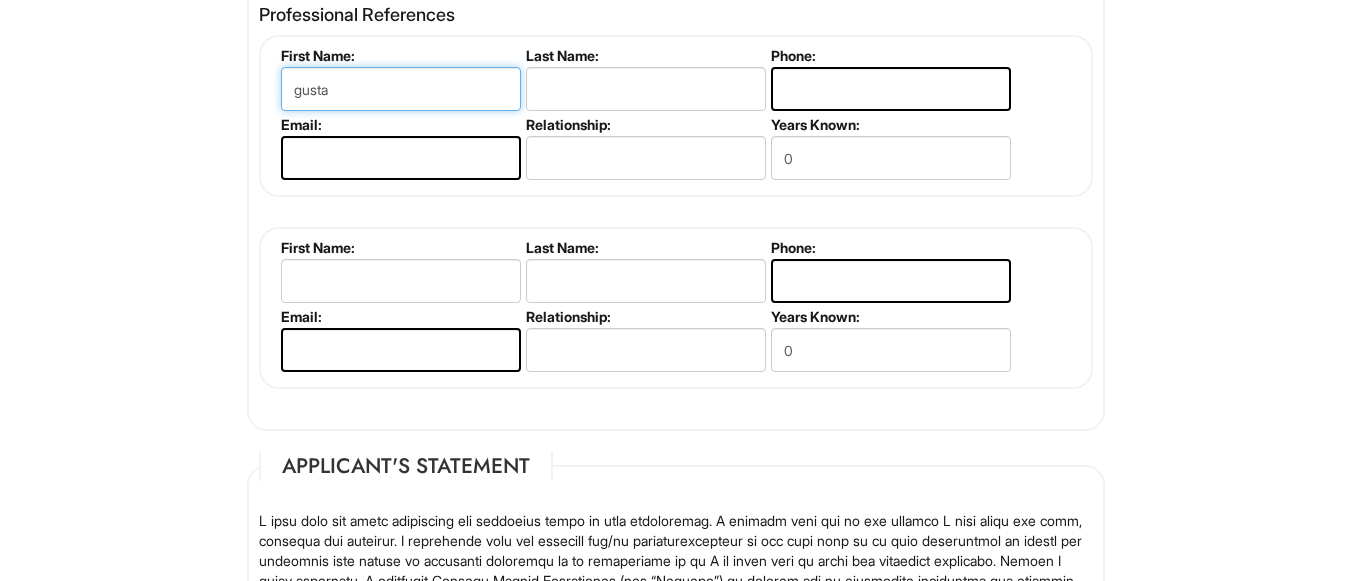type on "Gustavo" 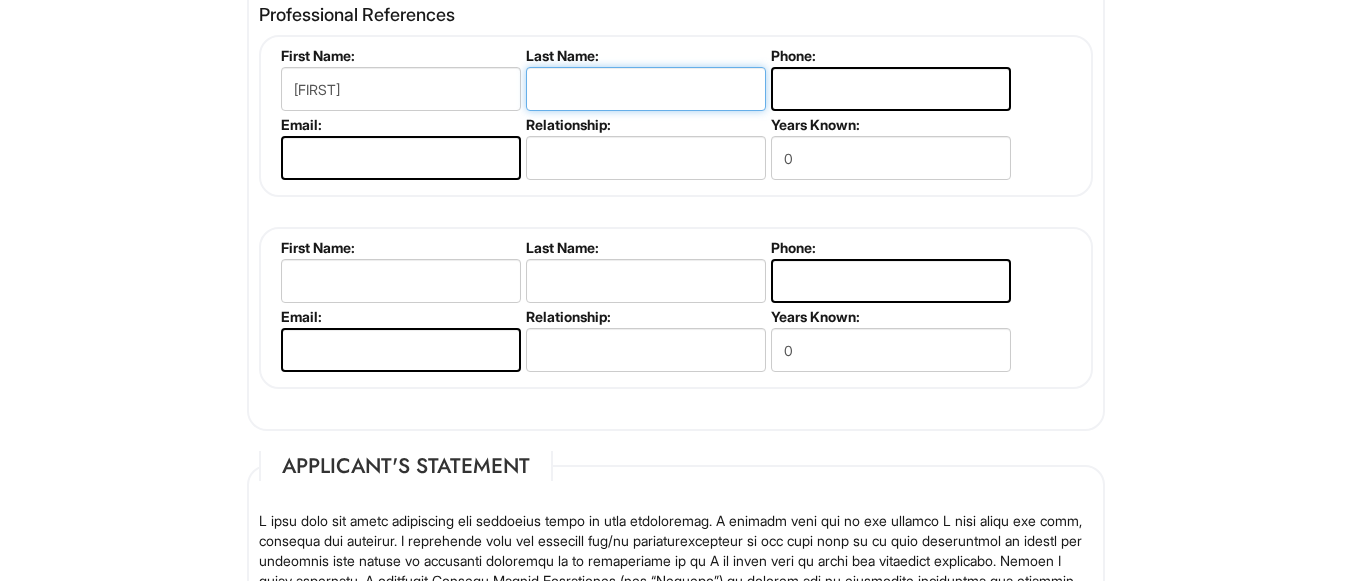 click at bounding box center [646, 89] 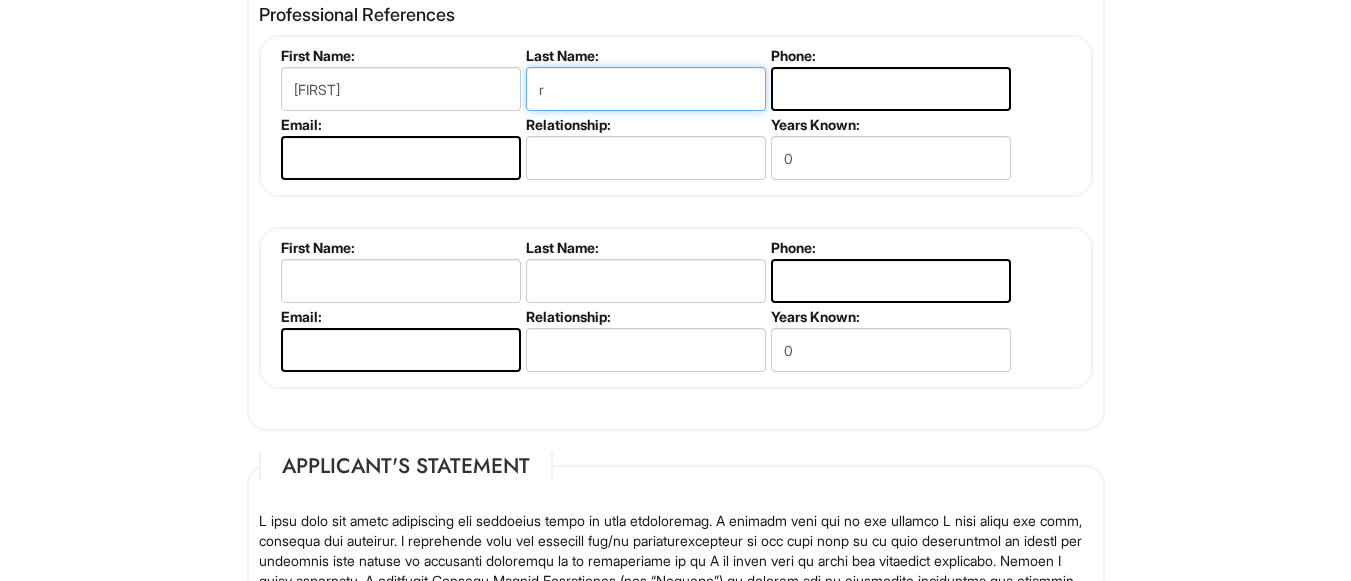 type on "Rios" 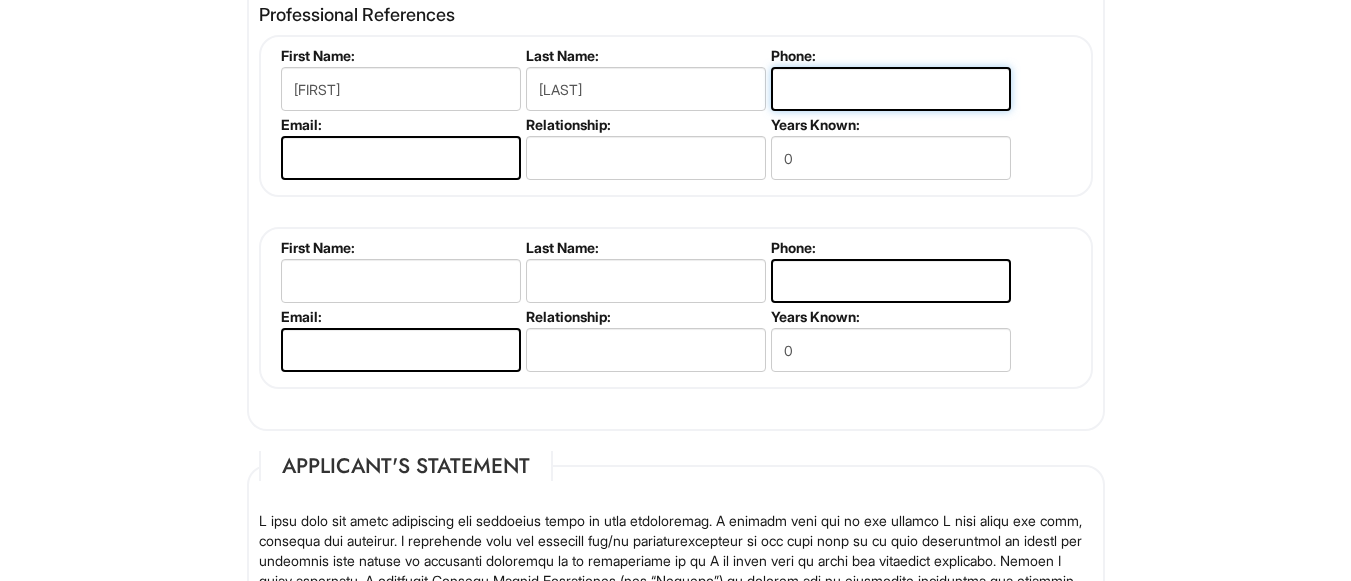 click at bounding box center (891, 89) 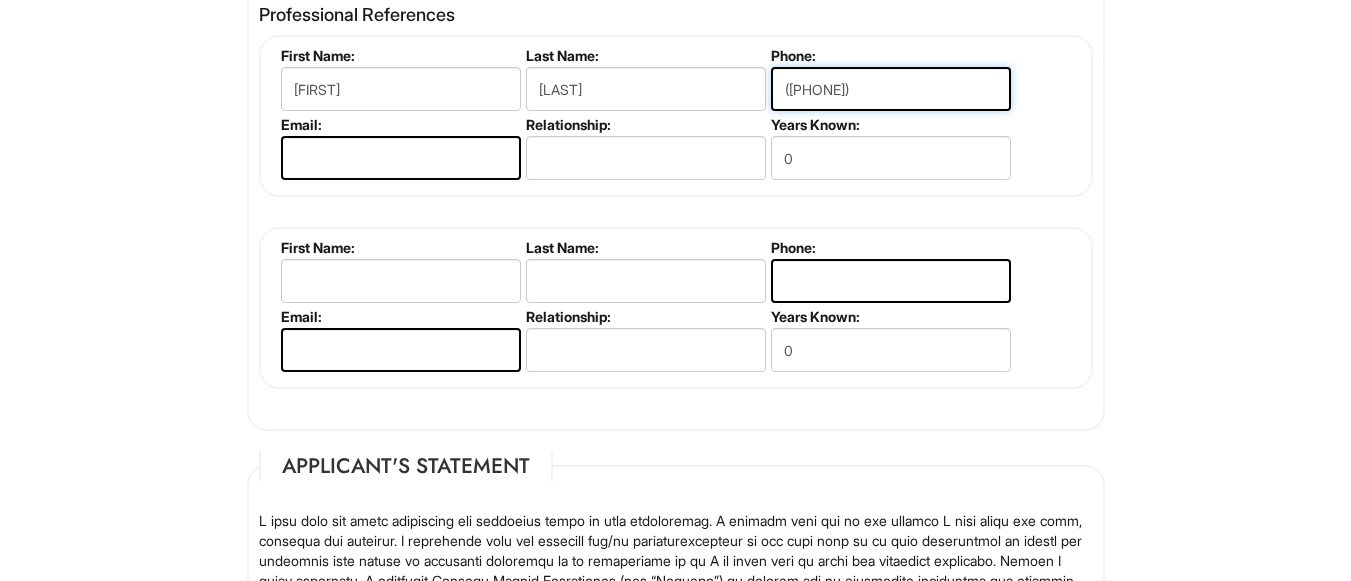 type on "(973) 587-6528" 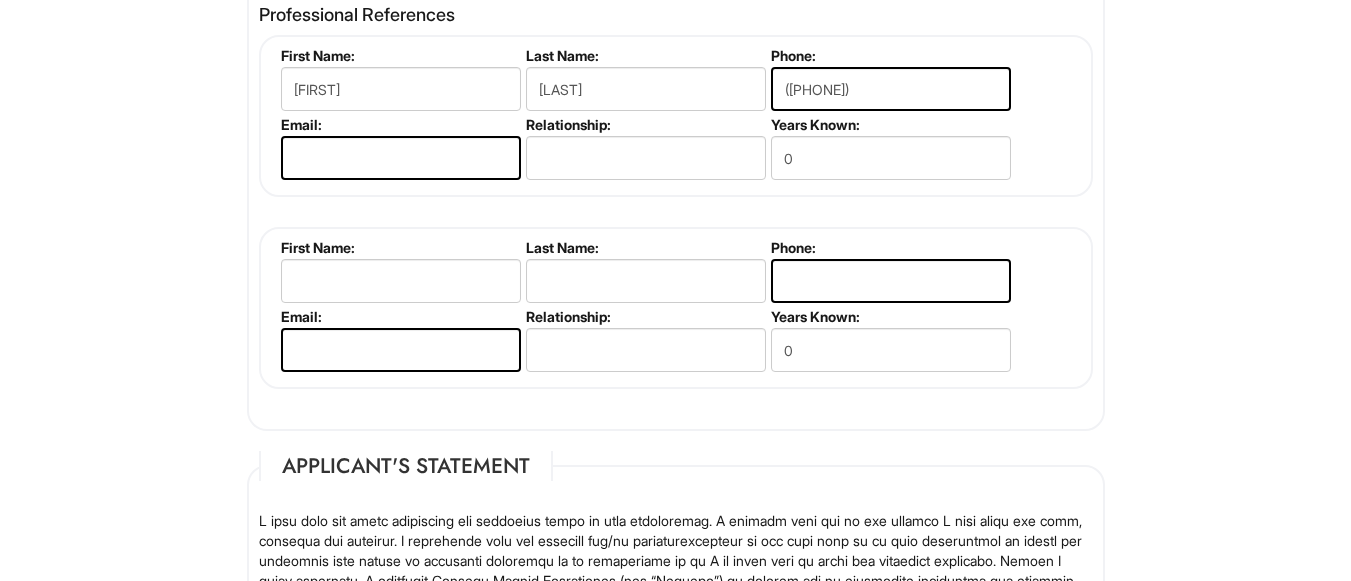 click on "Please Complete This Form 1 2 3 Stock Associate (PT), A|X Armani Exchange Macy's PLEASE COMPLETE ALL REQUIRED FIELDS
We are an Equal Opportunity Employer. All persons shall have the opportunity to be considered for employment without regard to their race, color, creed, religion, national origin, ancestry, citizenship status, age, disability, gender, sex, sexual orientation, veteran status, genetic information or any other characteristic protected by applicable federal, state or local laws. We will endeavor to make a reasonable accommodation to the known physical or mental limitations of a qualified applicant with a disability unless the accommodation would impose an undue hardship on the operation of our business. If you believe you require such assistance to complete this form or to participate in an interview, please let us know.
Personal Information
Last Name  *   Pullins
First Name  *   Joseph
Middle Name
E-mail Address  *   josephpolo795@gmail.com
Phone  *   9735083514" at bounding box center (675, -582) 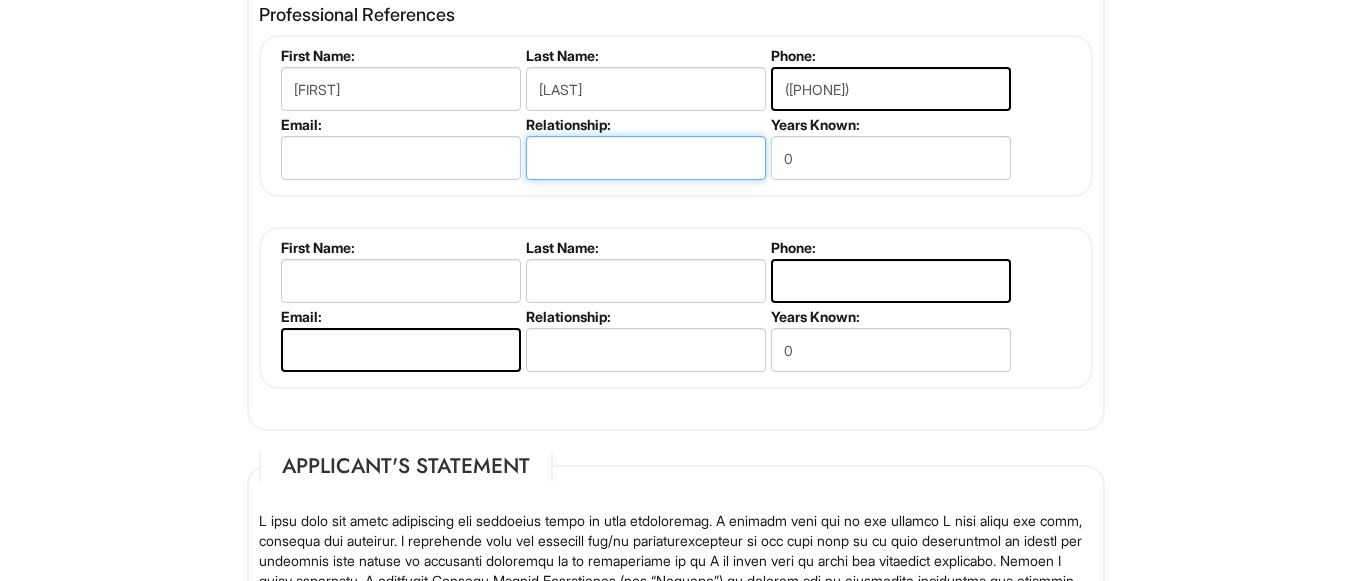 click at bounding box center (646, 158) 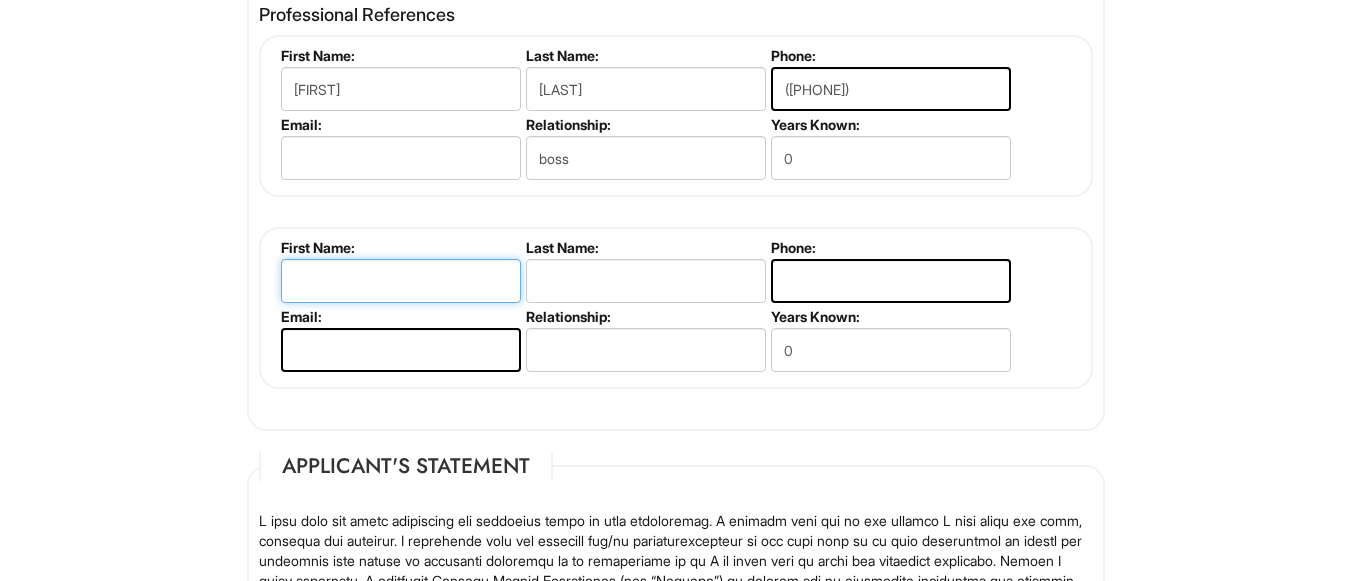 click at bounding box center (401, 281) 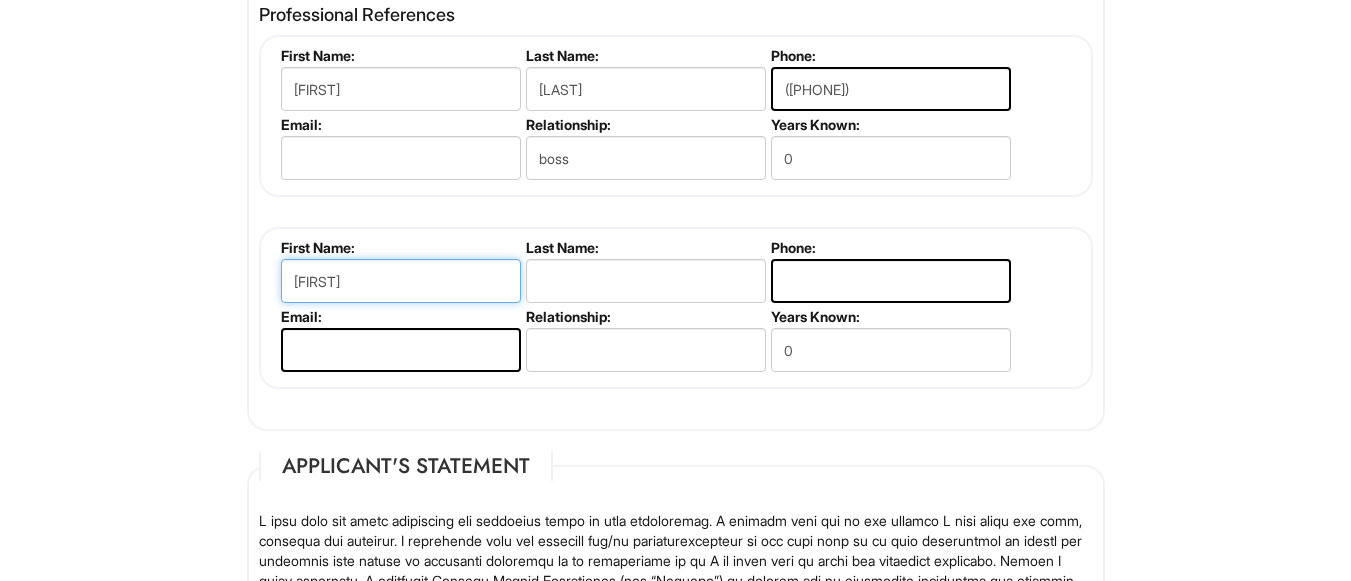 type on "Joe" 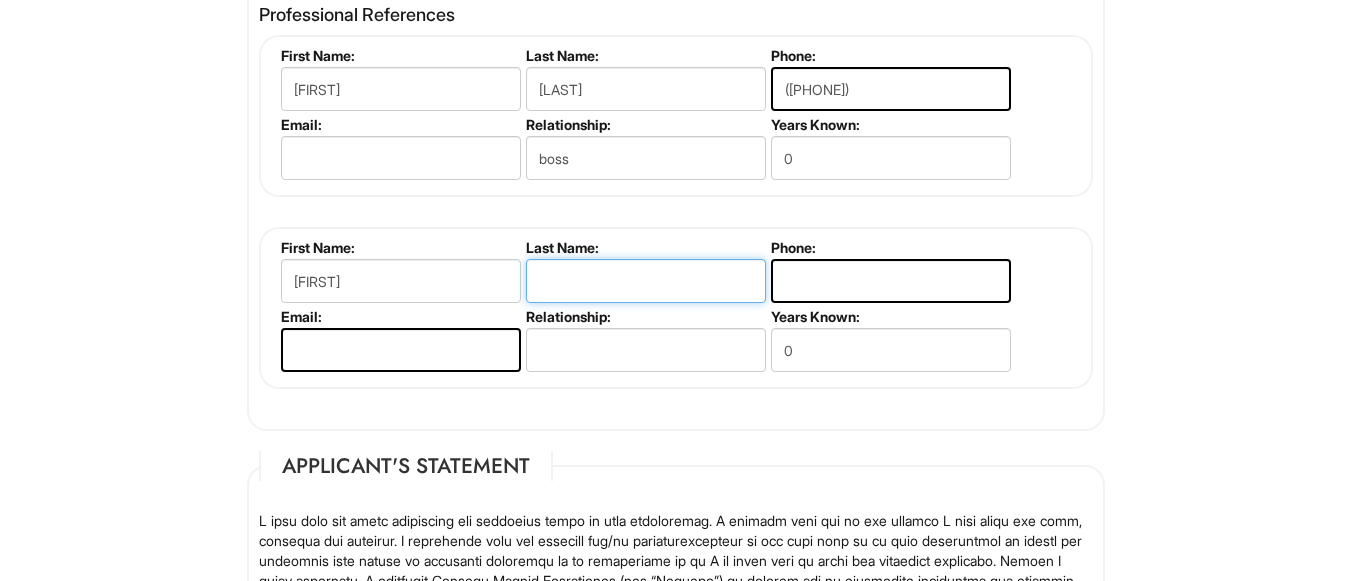 click at bounding box center (646, 281) 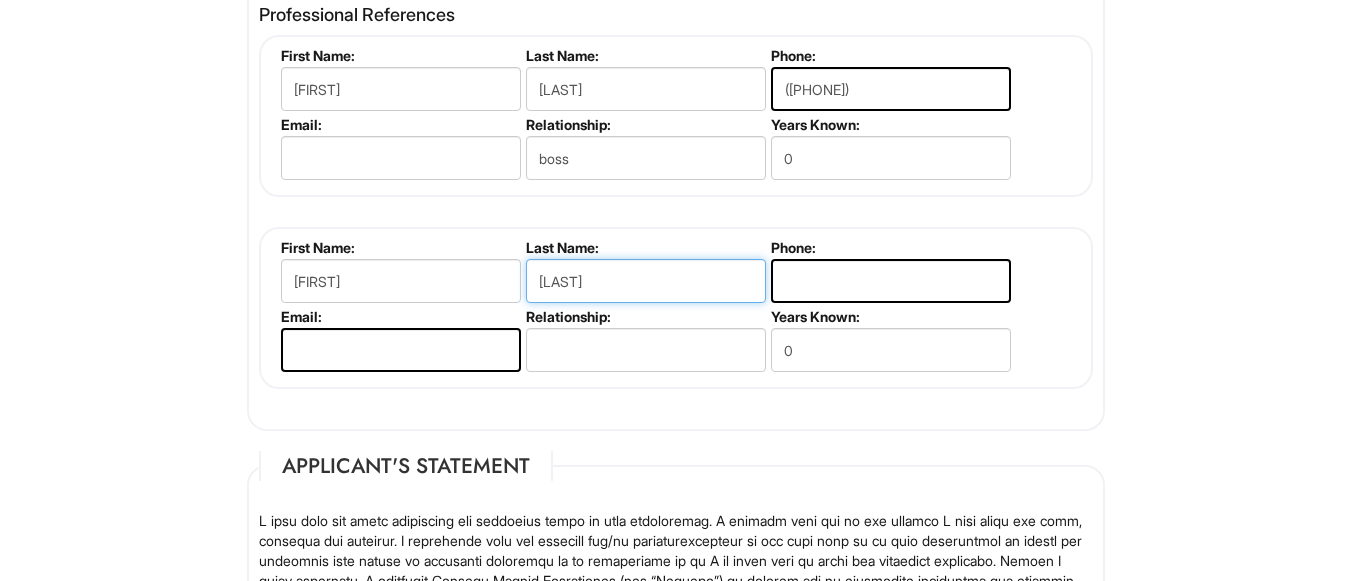 type on "Wyrwa" 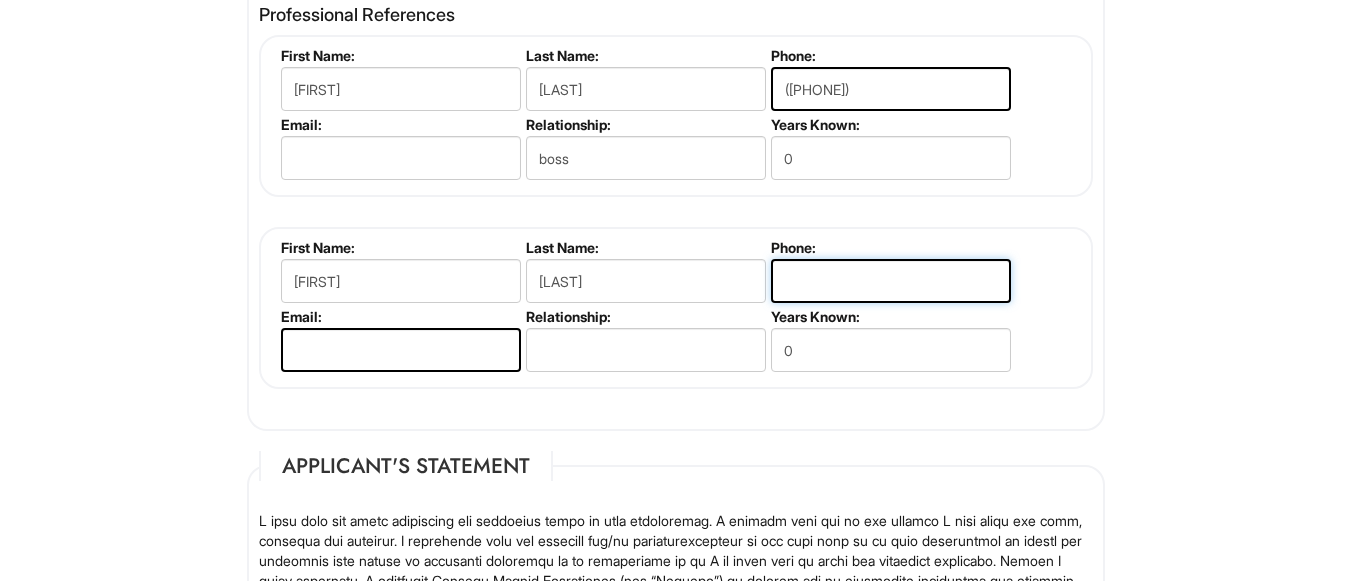 click at bounding box center (891, 281) 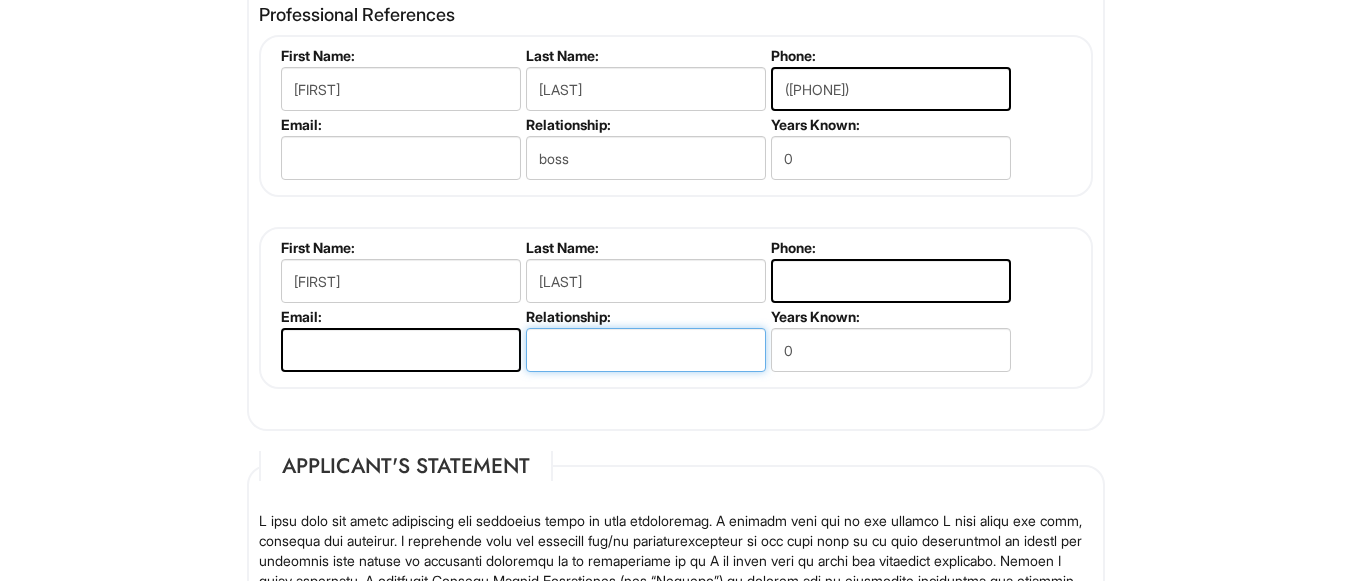 click at bounding box center (646, 350) 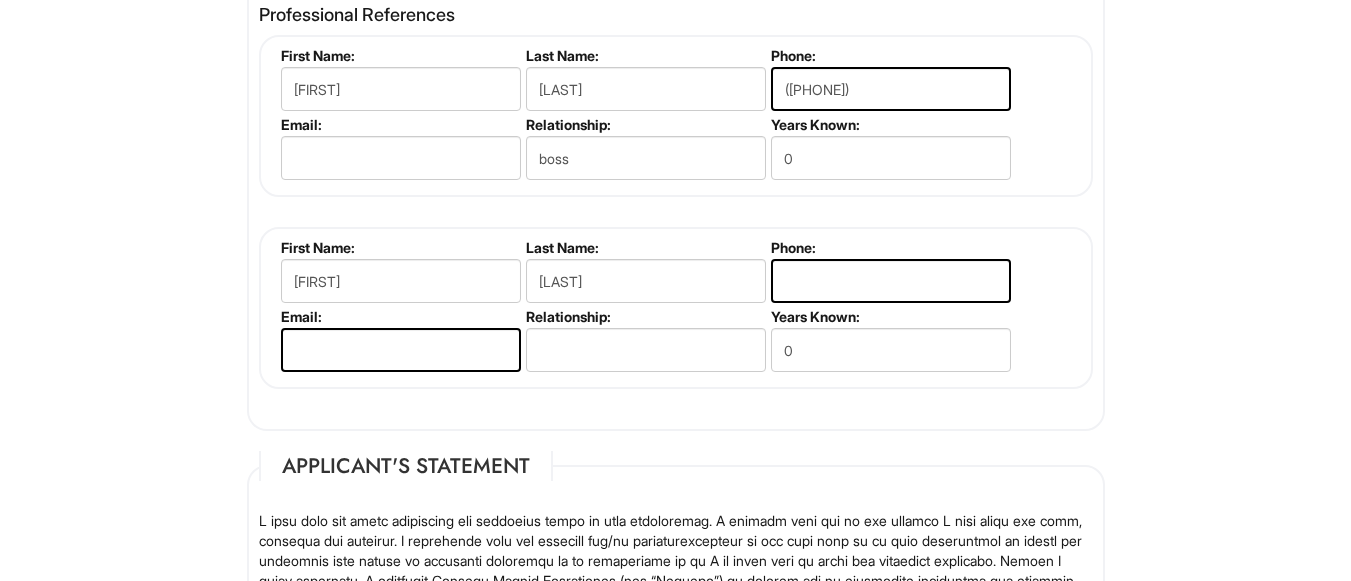 click on "Phone:" at bounding box center [889, 247] 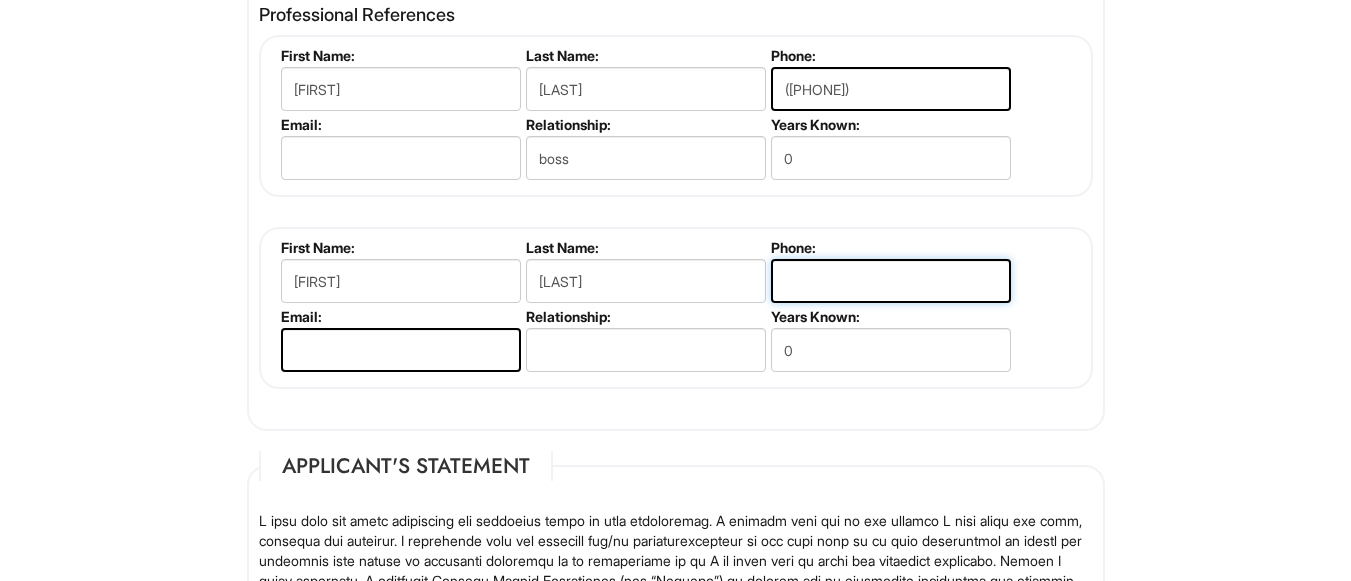 click at bounding box center (891, 281) 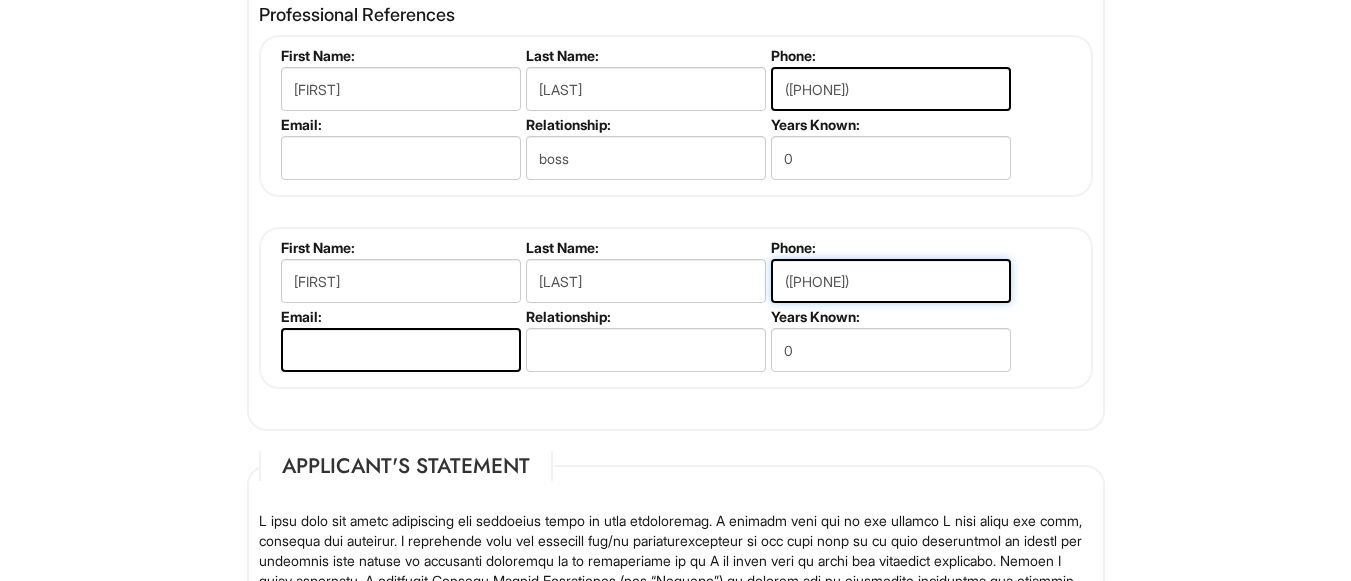 type on "973) 785-3200" 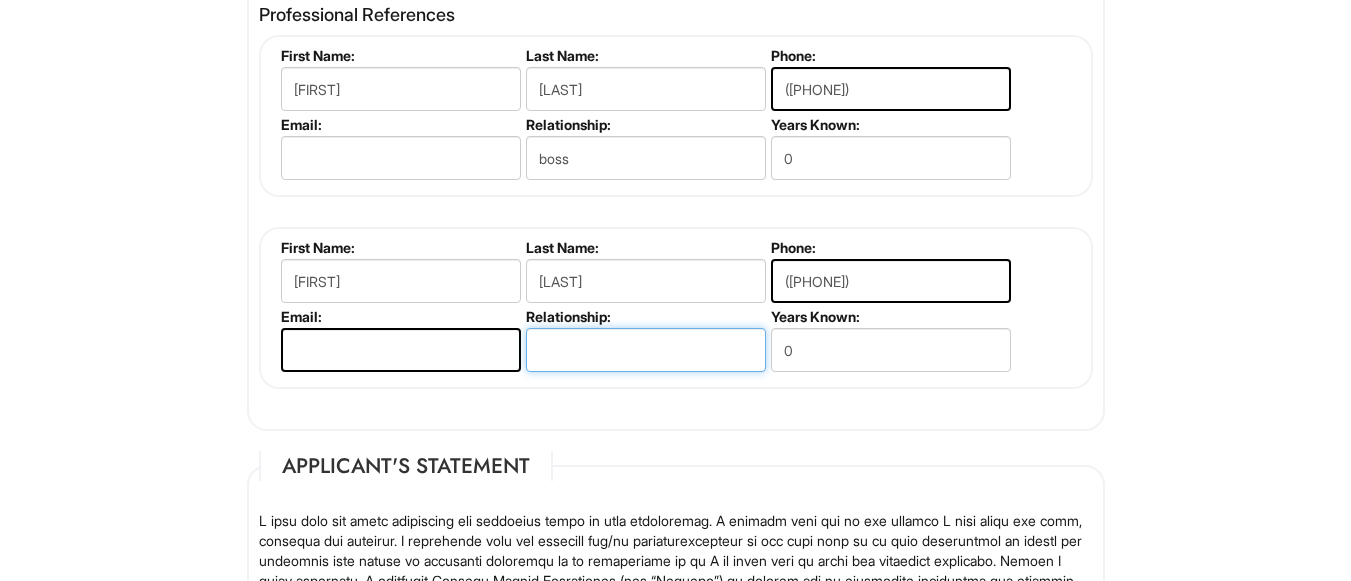click at bounding box center (646, 350) 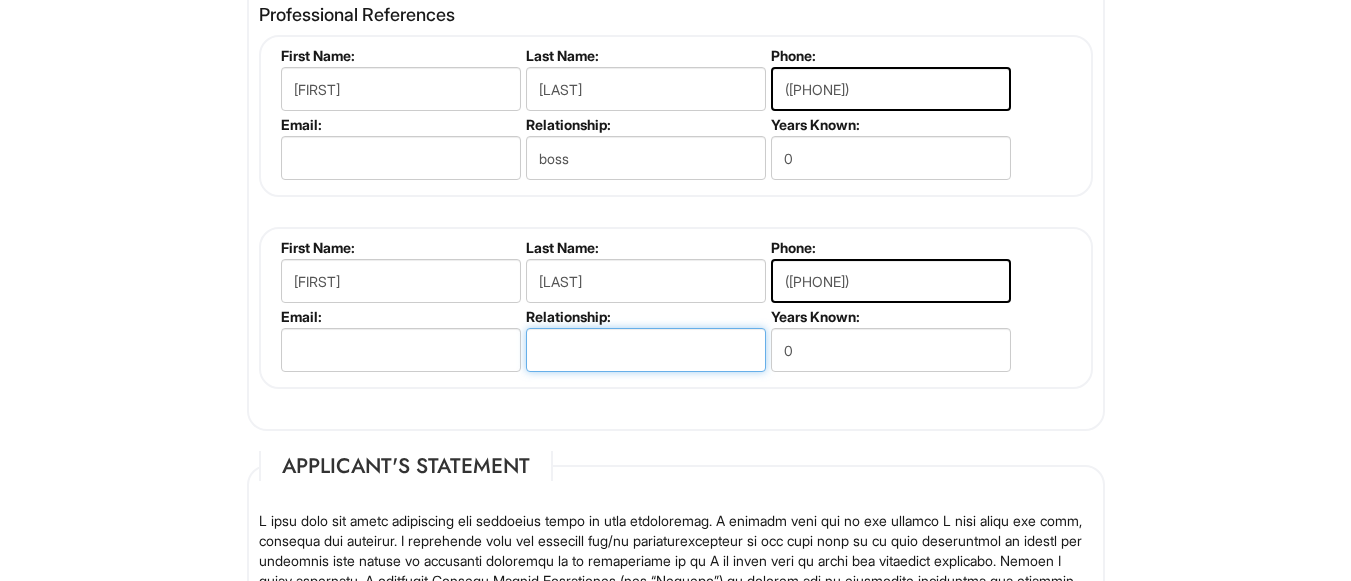 type on "boss" 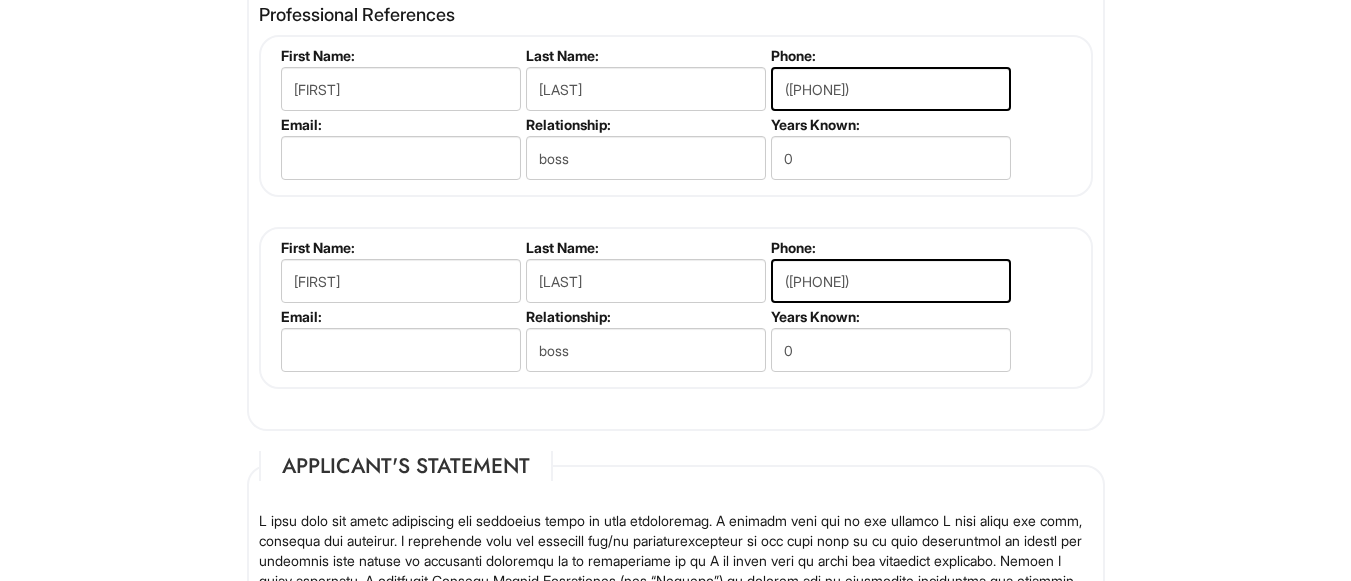 click on "References
Have you been referred by a current or former employee form Giorgio Armani Corporation or one of our brands?    Yes   No
Please provide the name of the employee:
Professional References
Gustavo Rios
First Name:
Gustavo
Last Name:
Rios
Phone:
(973) 587-6528
Email:
Relationship:
boss
Years Known:
0
Joe  Wyrwa
First Name:
Joe
Last Name:
Wyrwa
Phone:
973) 785-3200
Email:
Relationship:
boss
Years Known:
0
Add References
First Name:
Last Name:
Phone:
Email:
Relationship:
Years Known:
0" at bounding box center (676, 149) 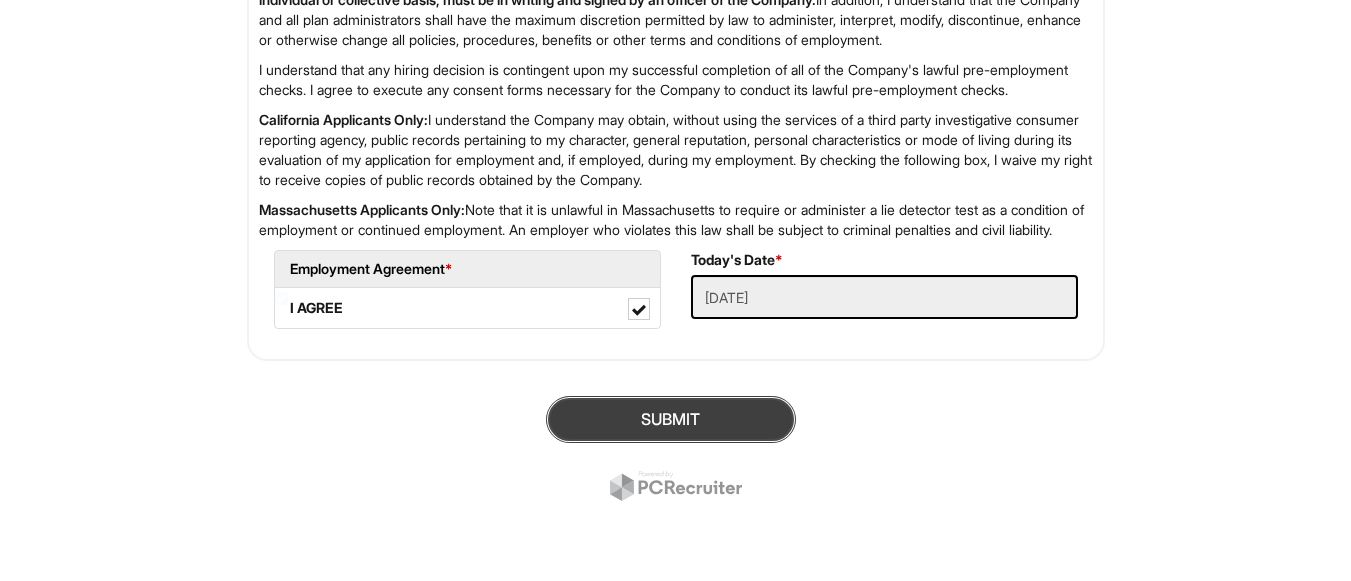 click on "SUBMIT" at bounding box center (671, 419) 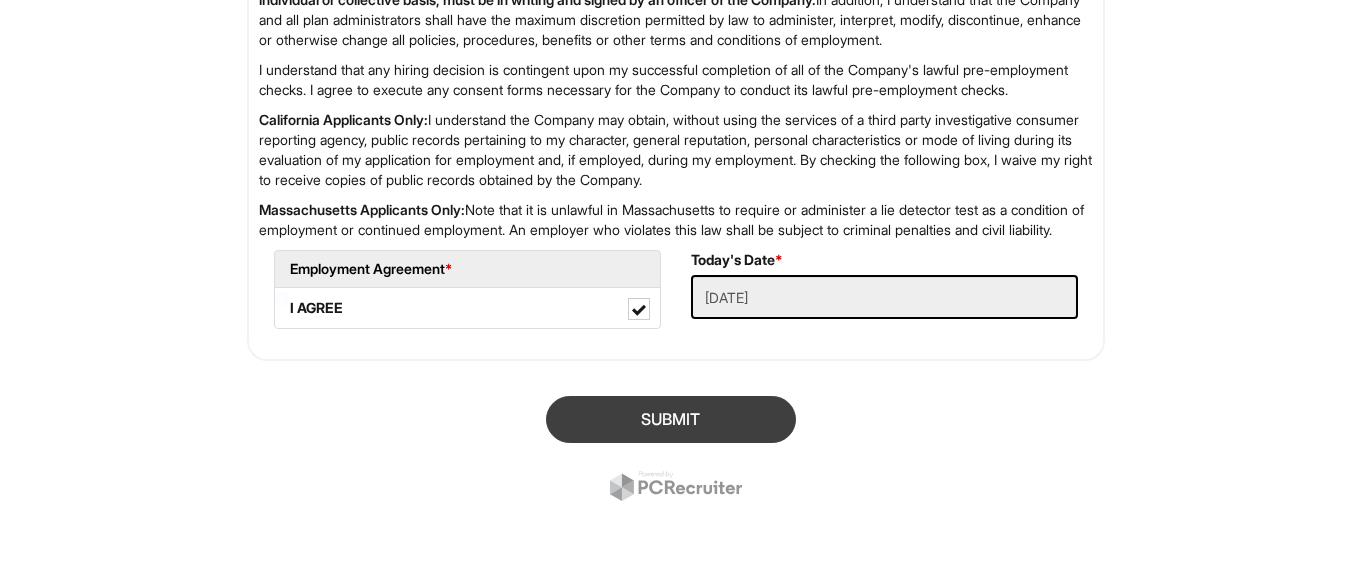 scroll, scrollTop: 122, scrollLeft: 0, axis: vertical 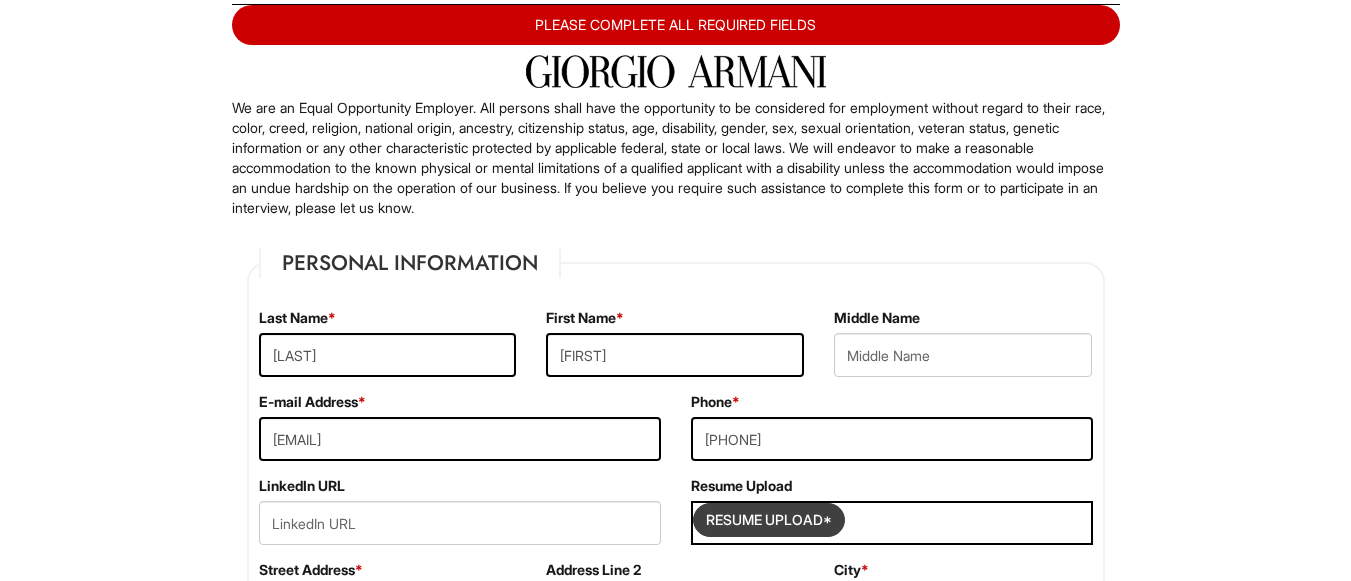 click at bounding box center (769, 520) 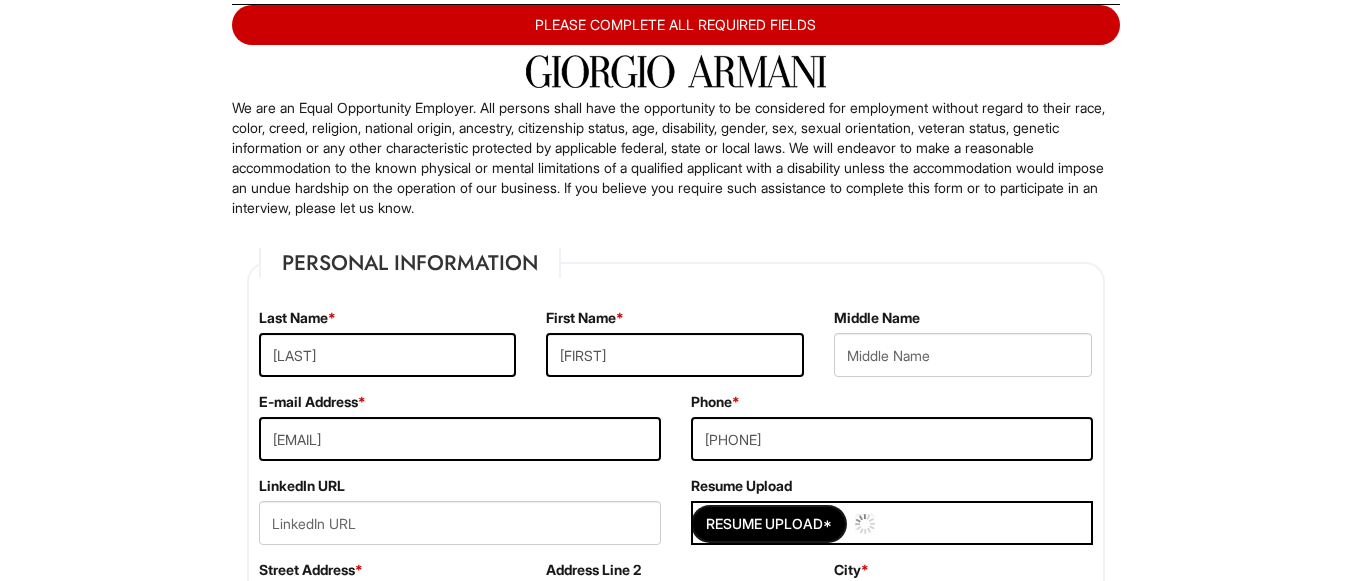 type 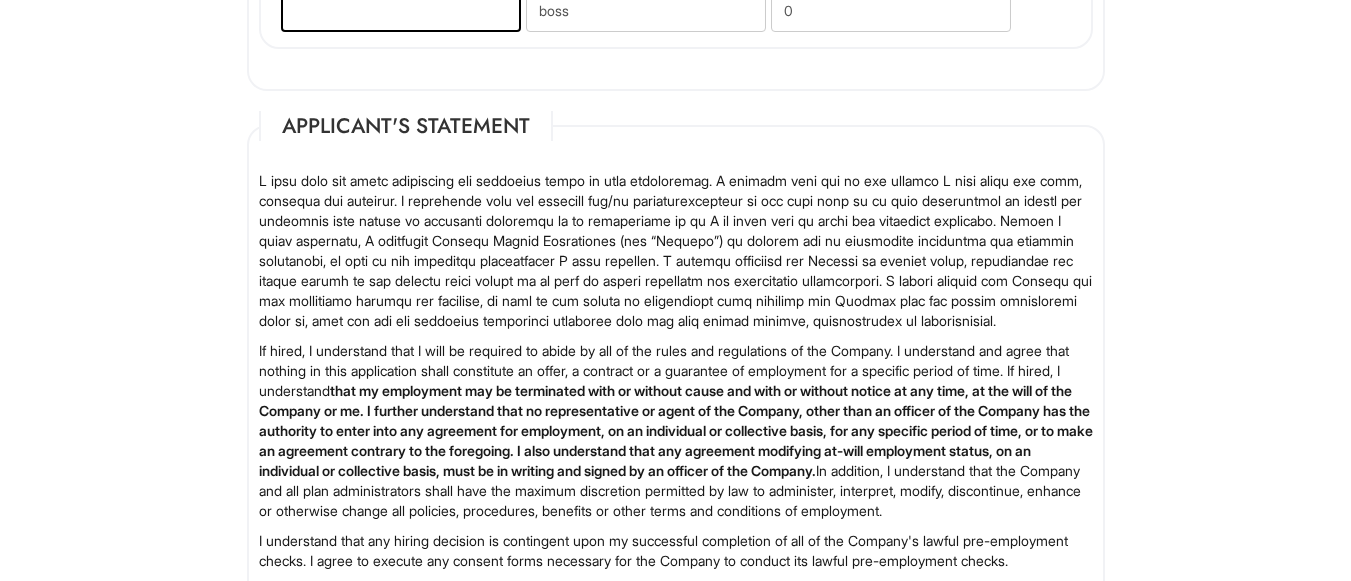 scroll, scrollTop: 3446, scrollLeft: 0, axis: vertical 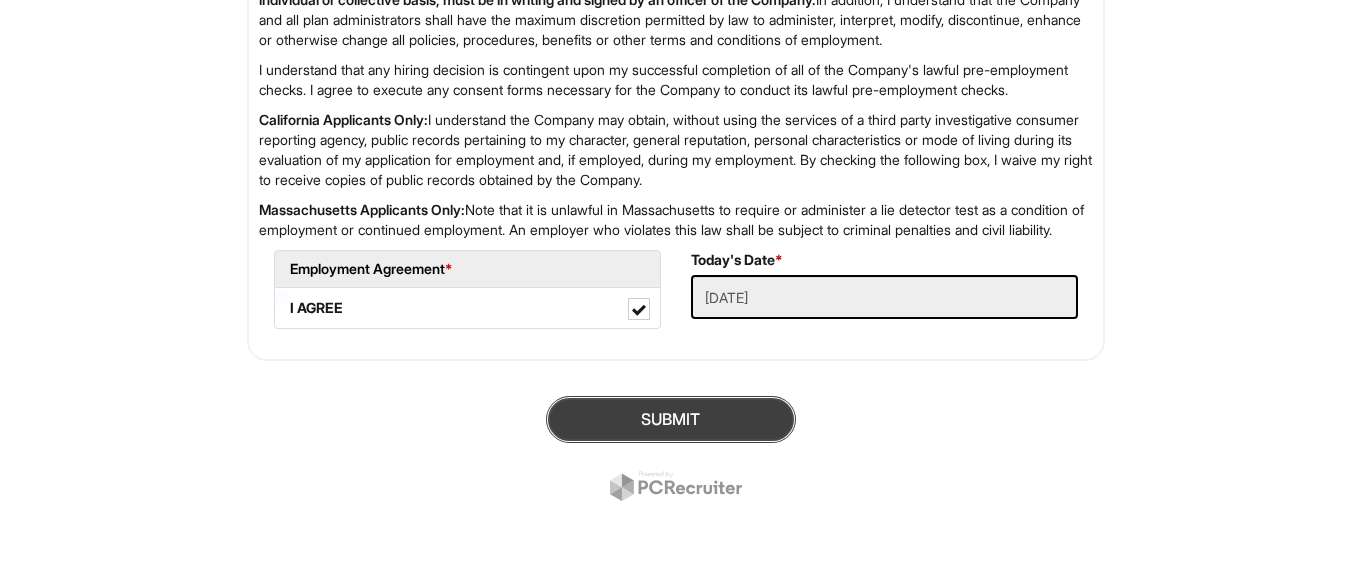 click on "SUBMIT" at bounding box center (671, 419) 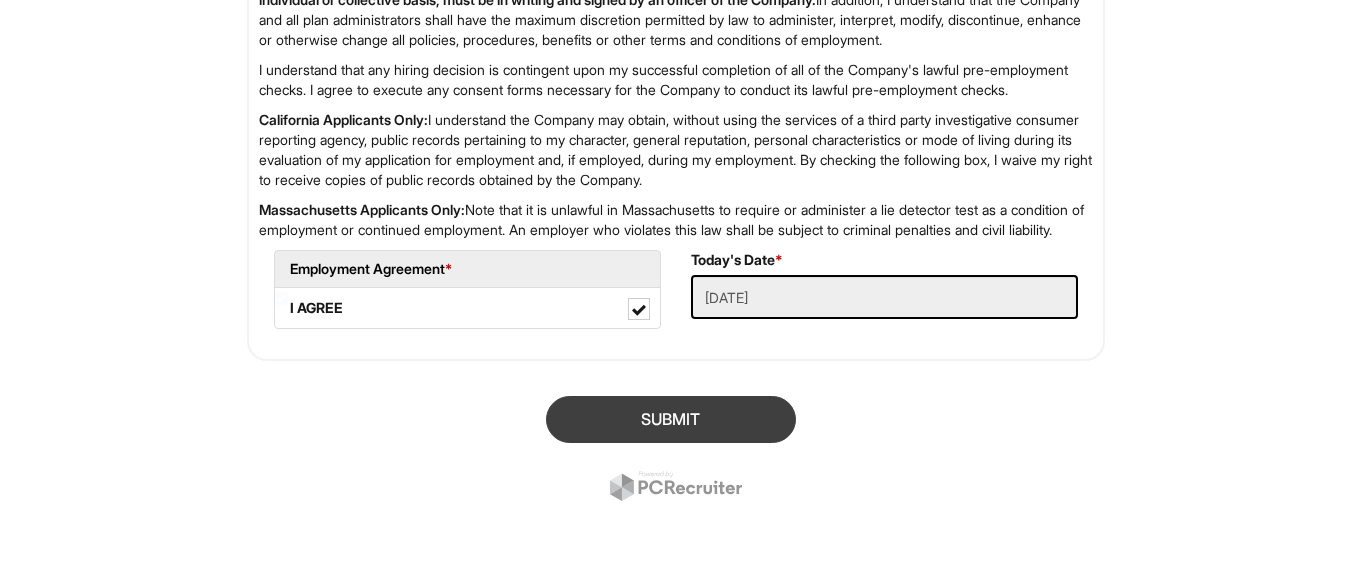 scroll, scrollTop: 122, scrollLeft: 0, axis: vertical 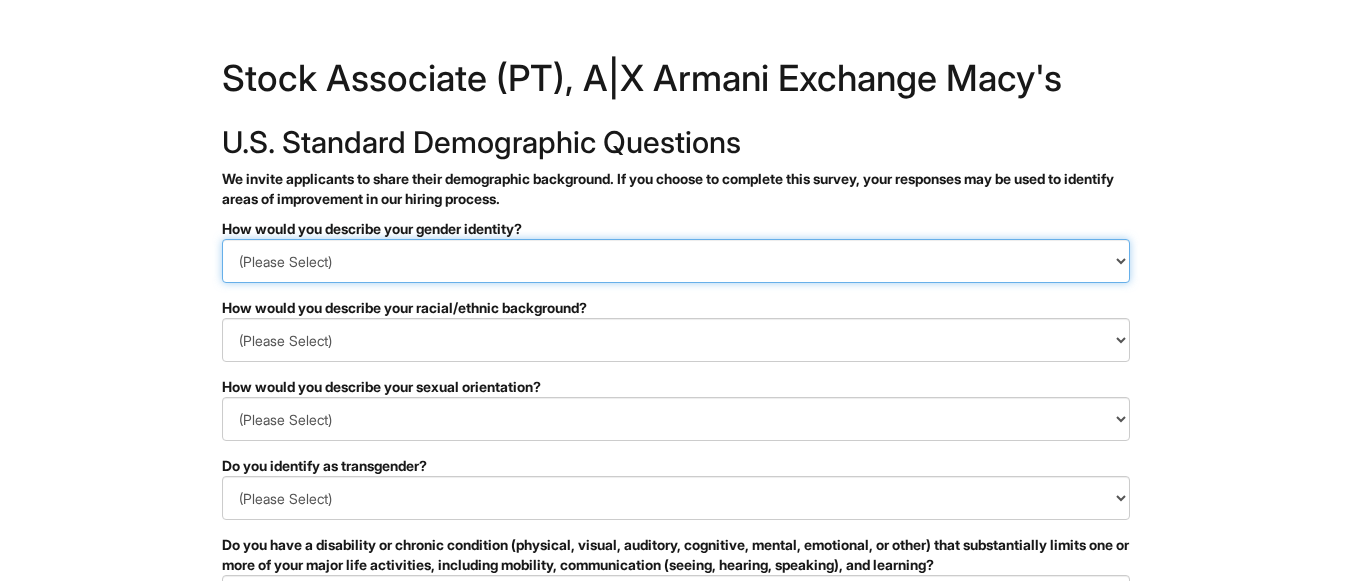 click on "(Please Select) Man Woman Non-binary I prefer to self-describe I don't wish to answer" at bounding box center [676, 261] 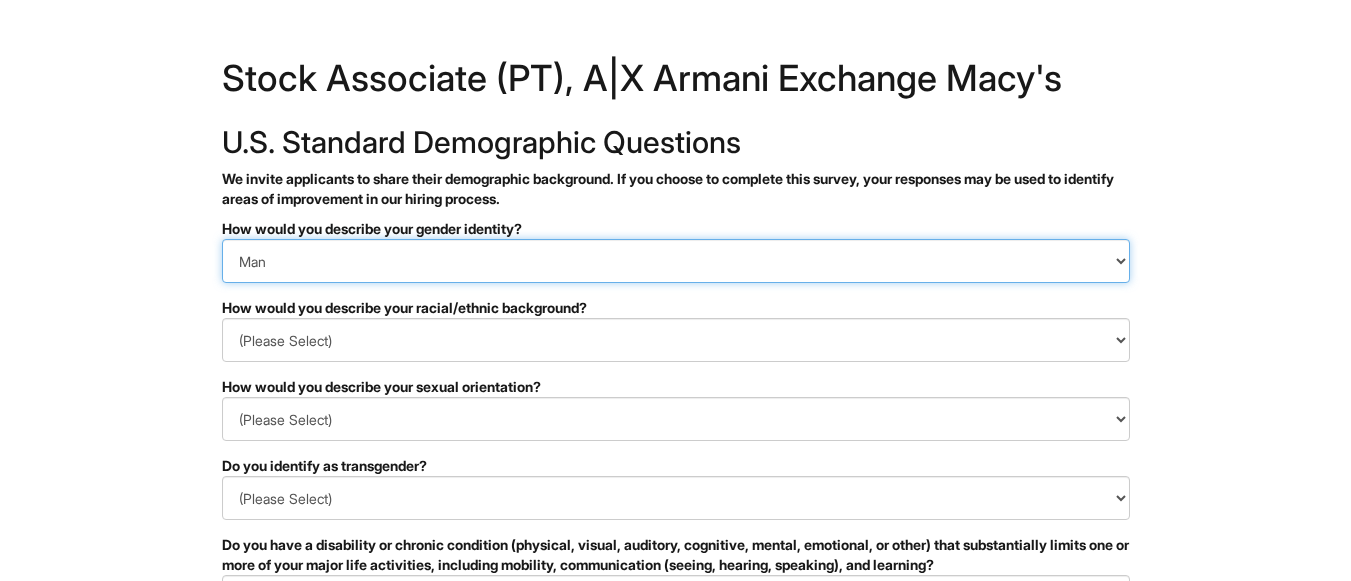 click on "(Please Select) Man Woman Non-binary I prefer to self-describe I don't wish to answer" at bounding box center (676, 261) 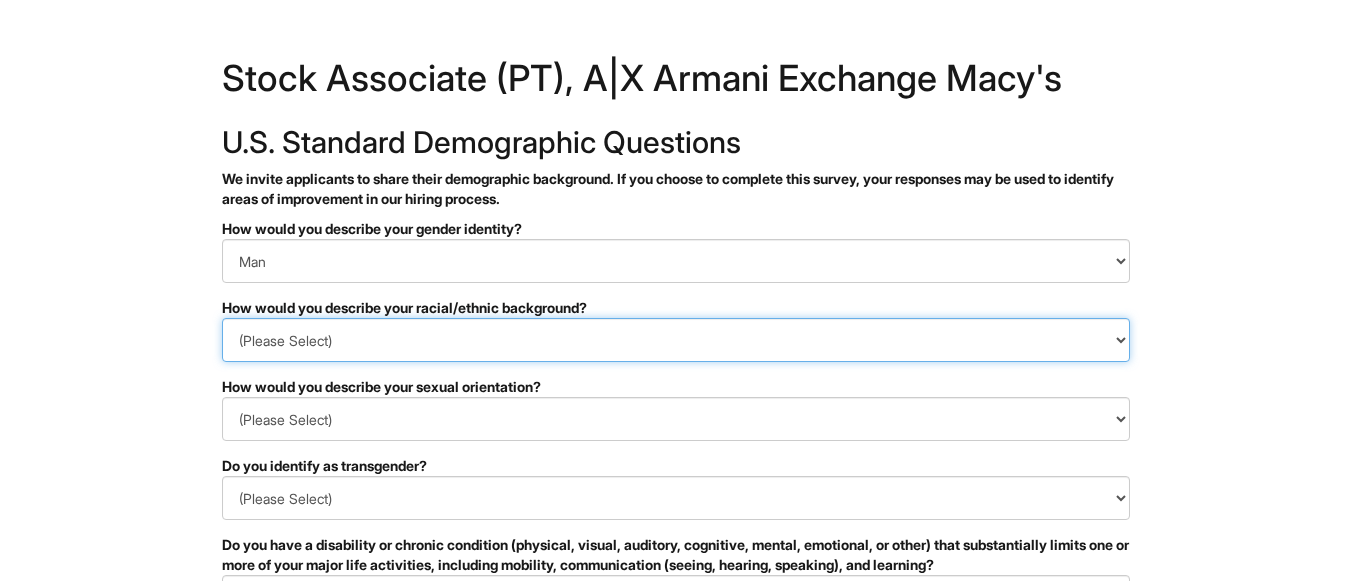 click on "(Please Select) Black or of African descent    East Asian    Hispanic, Latinx or of Spanish Origin    Indigenous, American Indian or Alaska Native    Middle Eastern or North African    Native Hawaiian or Pacific Islander    South Asian    Southeast Asian    White or European    I prefer to self-describe    I don't wish to answer" at bounding box center [676, 340] 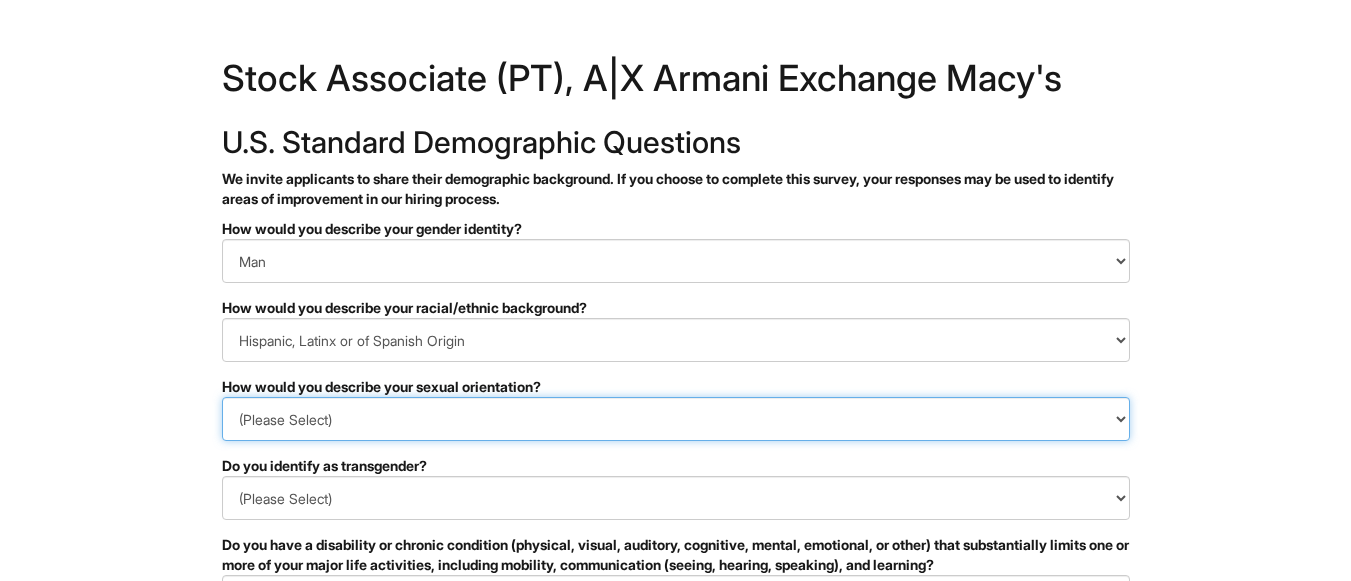 click on "(Please Select) Asexual Bisexual and/or pansexual Gay Heterosexual Lesbian Queer I prefer to self-describe I don't wish to answer" at bounding box center (676, 419) 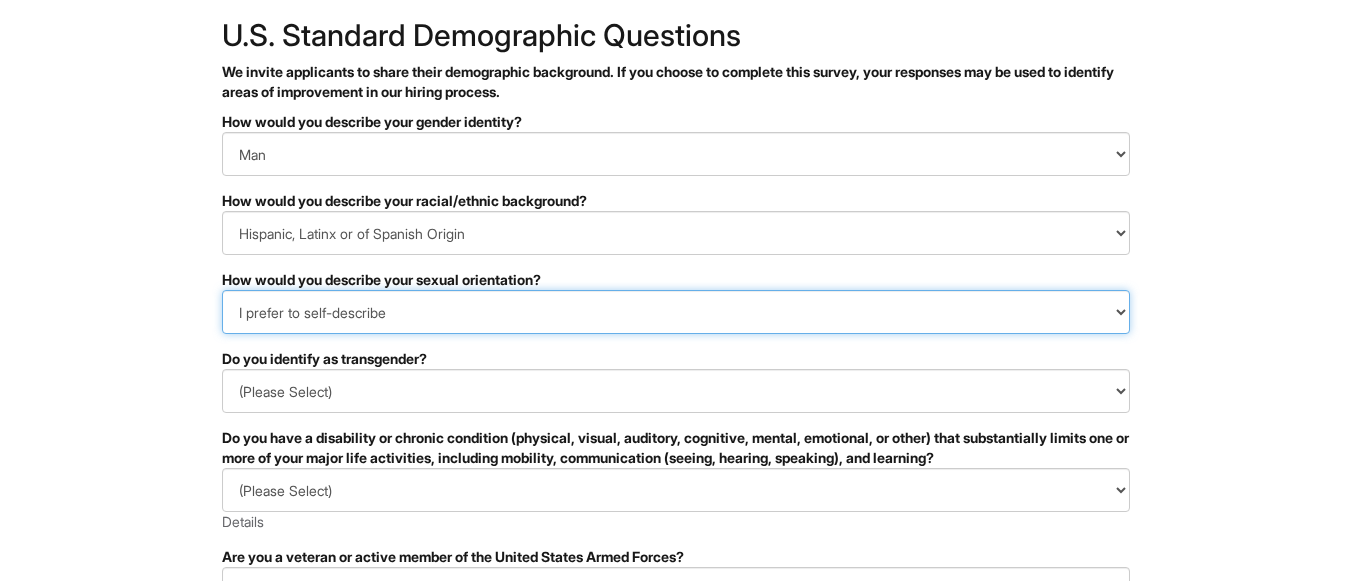 scroll, scrollTop: 109, scrollLeft: 0, axis: vertical 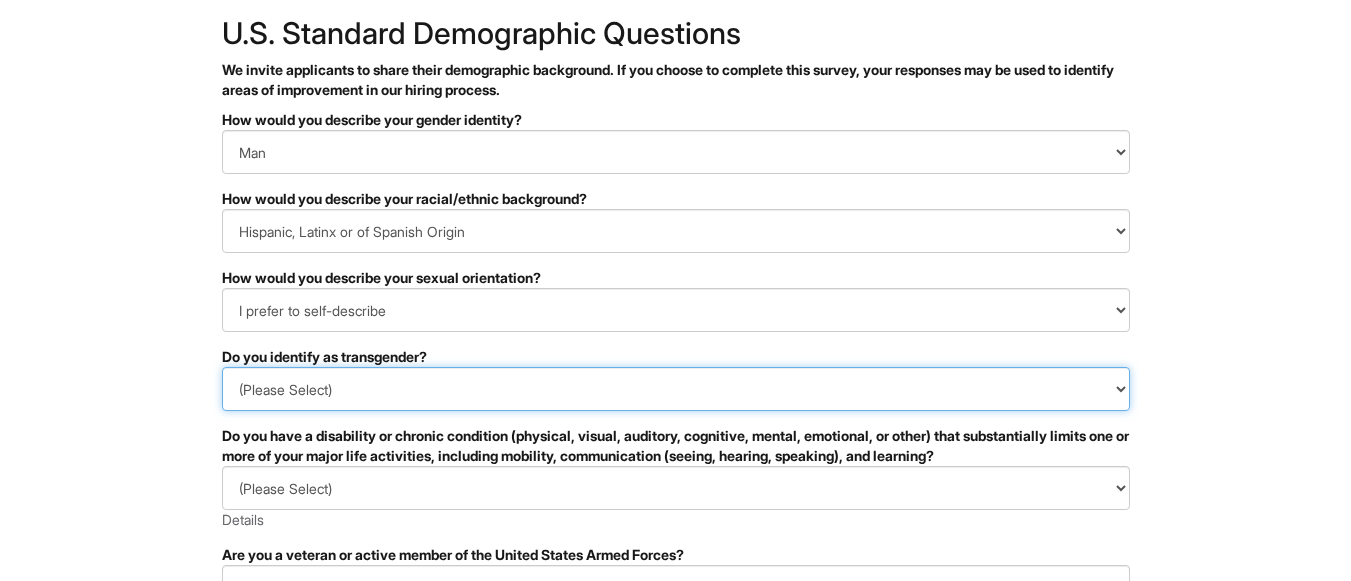 click on "(Please Select) Yes No I prefer to self-describe I don't wish to answer" at bounding box center [676, 389] 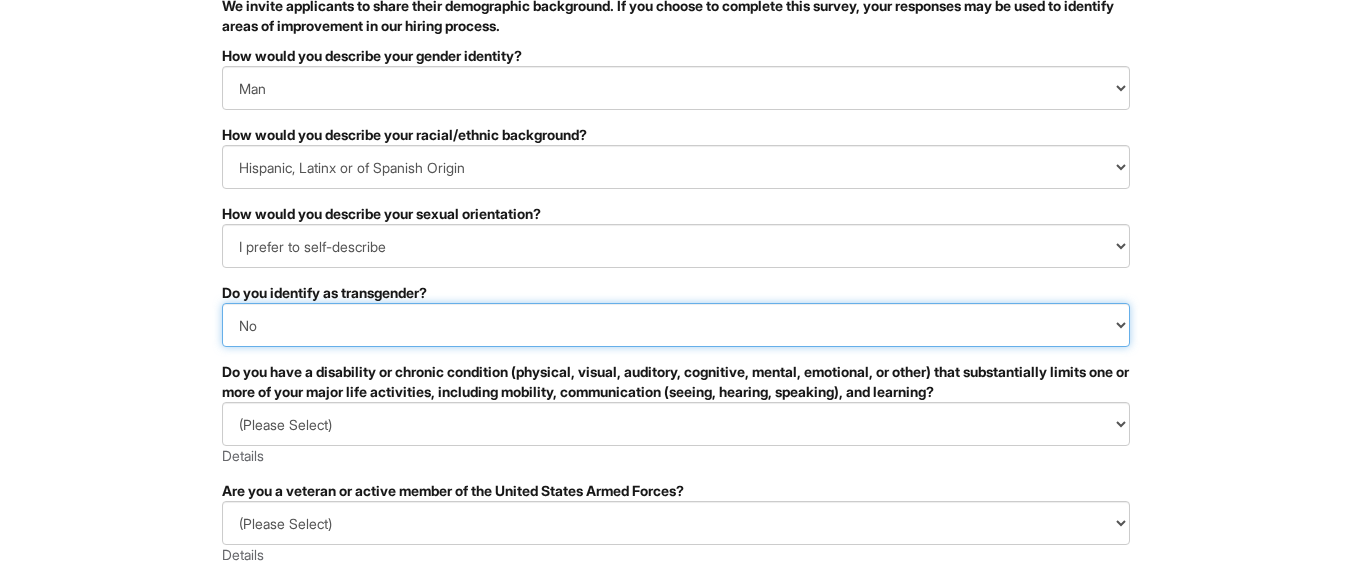 scroll, scrollTop: 225, scrollLeft: 0, axis: vertical 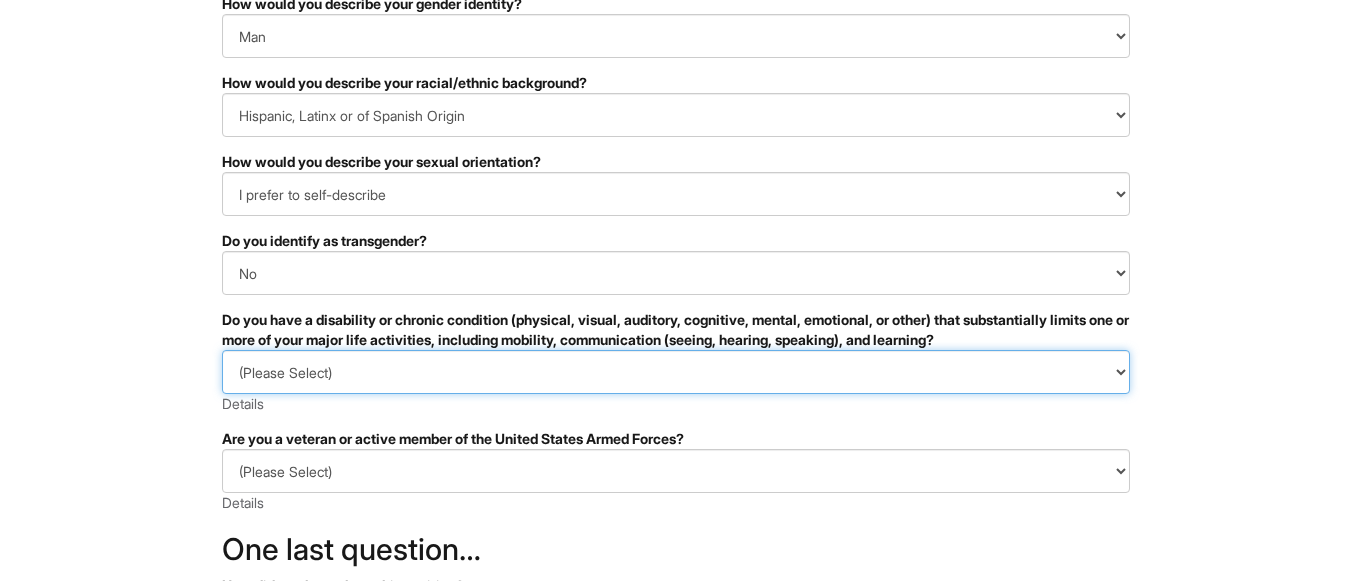 click on "(Please Select) YES, I HAVE A DISABILITY (or previously had a disability) NO, I DON'T HAVE A DISABILITY I DON'T WISH TO ANSWER" at bounding box center [676, 372] 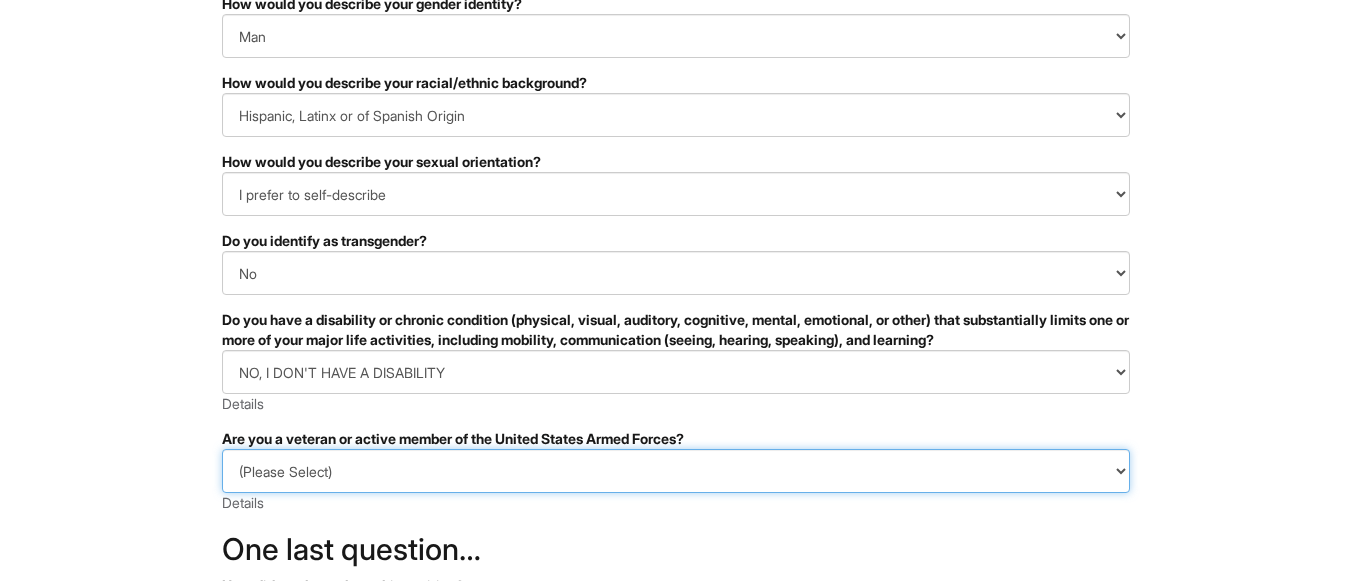 click on "(Please Select) I IDENTIFY AS ONE OR MORE OF THE CLASSIFICATIONS OF PROTECTED VETERANS LISTED I AM NOT A PROTECTED VETERAN I PREFER NOT TO ANSWER" at bounding box center [676, 471] 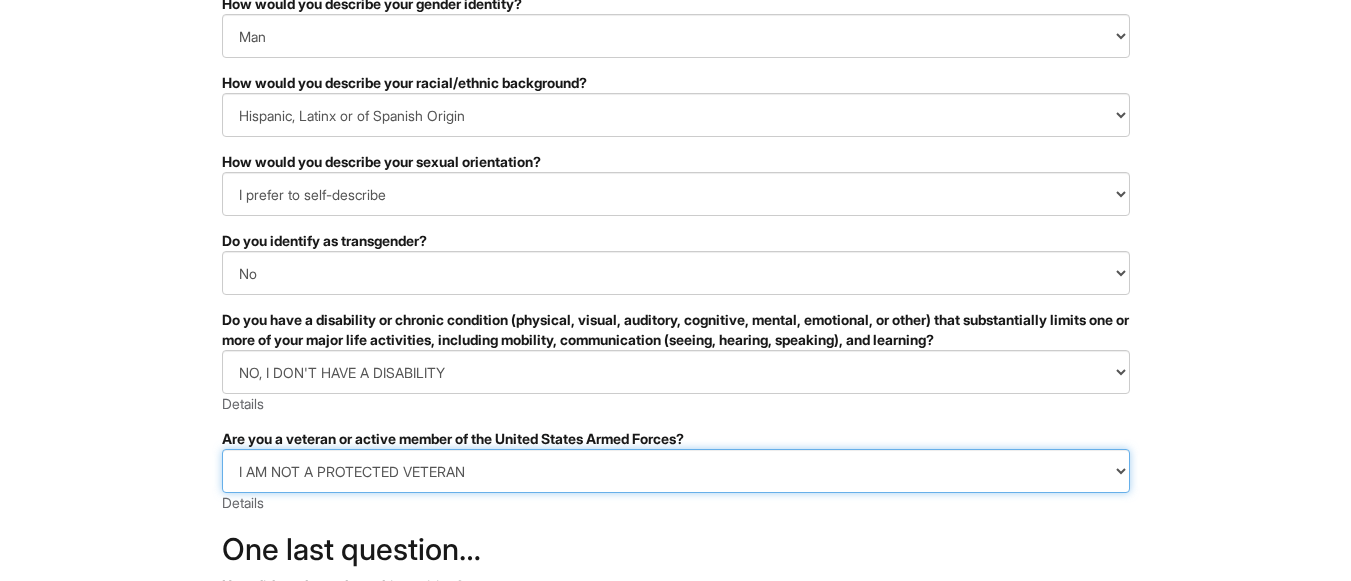 click on "(Please Select) I IDENTIFY AS ONE OR MORE OF THE CLASSIFICATIONS OF PROTECTED VETERANS LISTED I AM NOT A PROTECTED VETERAN I PREFER NOT TO ANSWER" at bounding box center [676, 471] 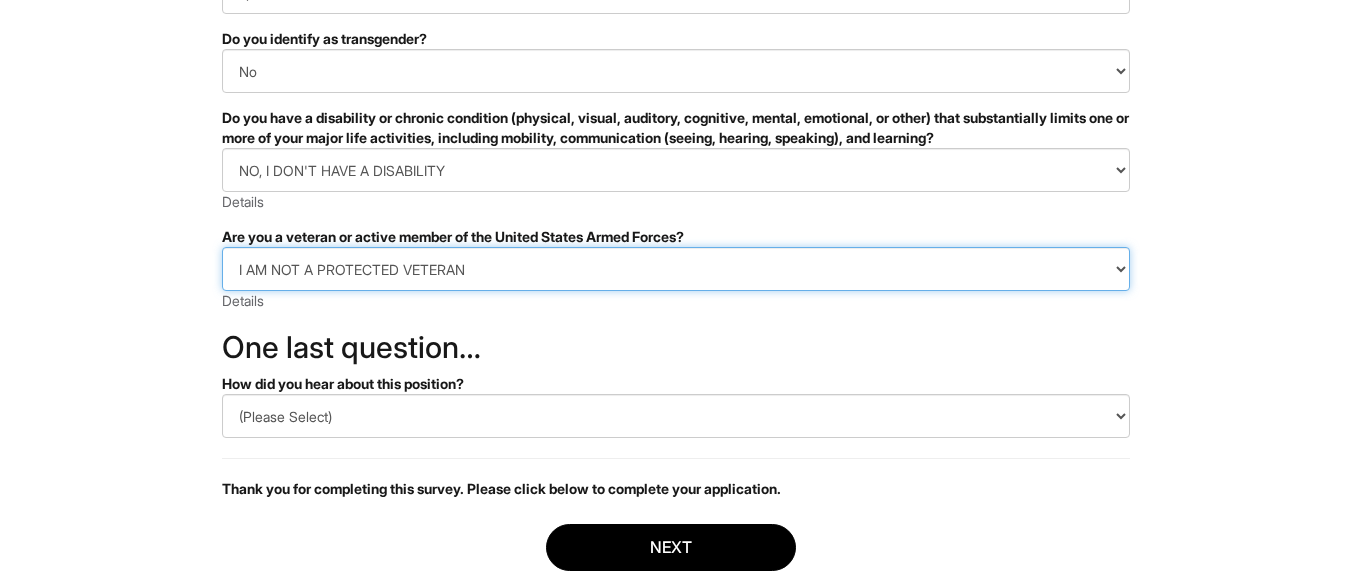 scroll, scrollTop: 454, scrollLeft: 0, axis: vertical 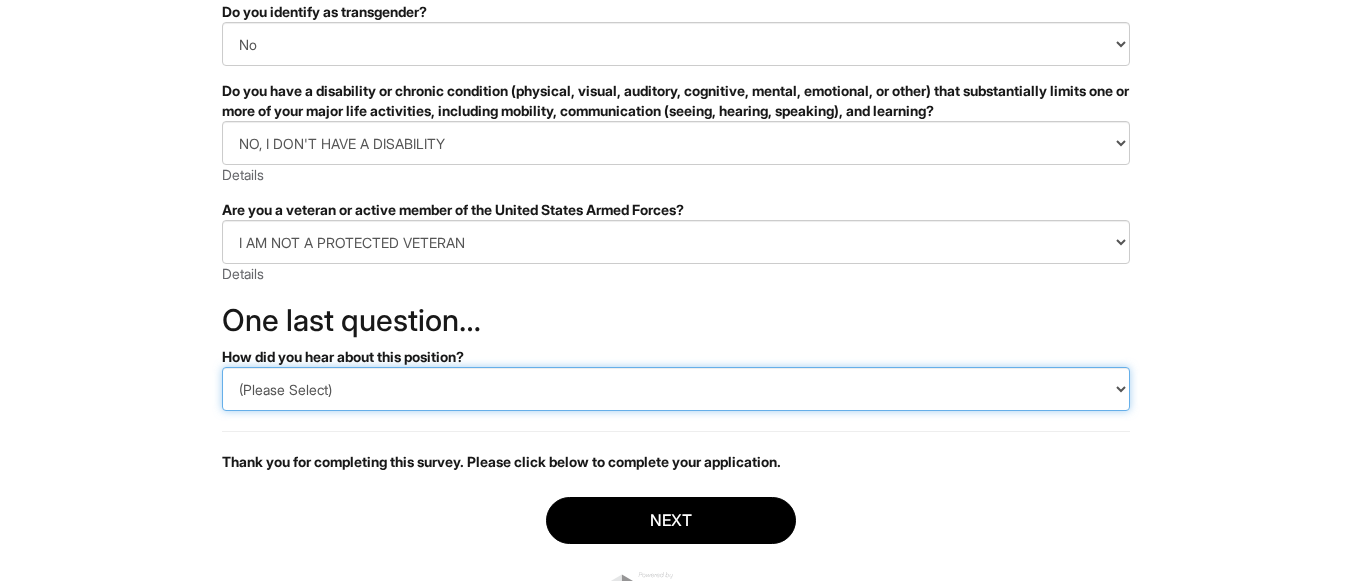 click on "(Please Select) CareerBuilder Indeed LinkedIn Monster Referral Other" at bounding box center (676, 389) 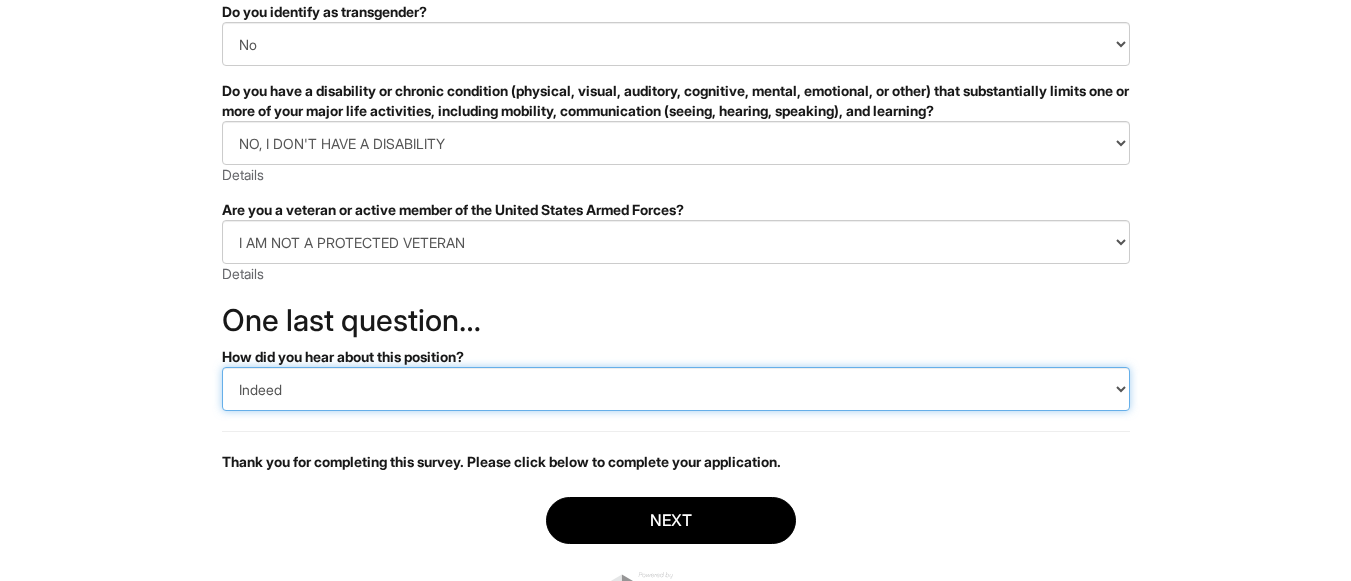 click on "(Please Select) CareerBuilder Indeed LinkedIn Monster Referral Other" at bounding box center [676, 389] 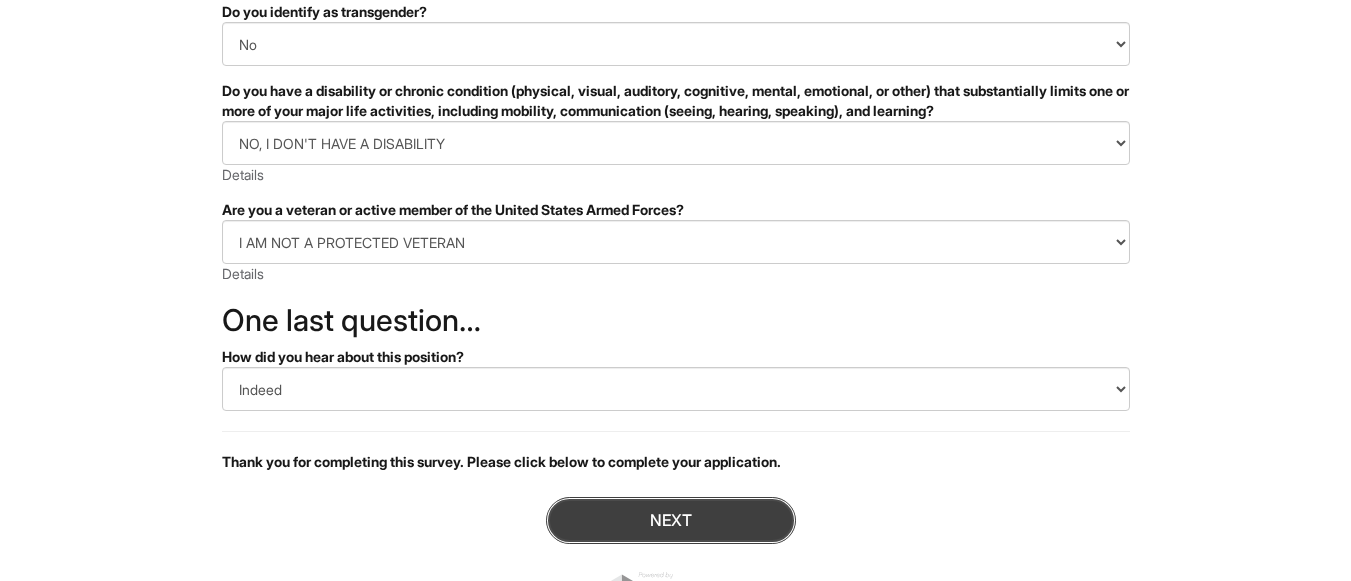 click on "Next" at bounding box center (671, 520) 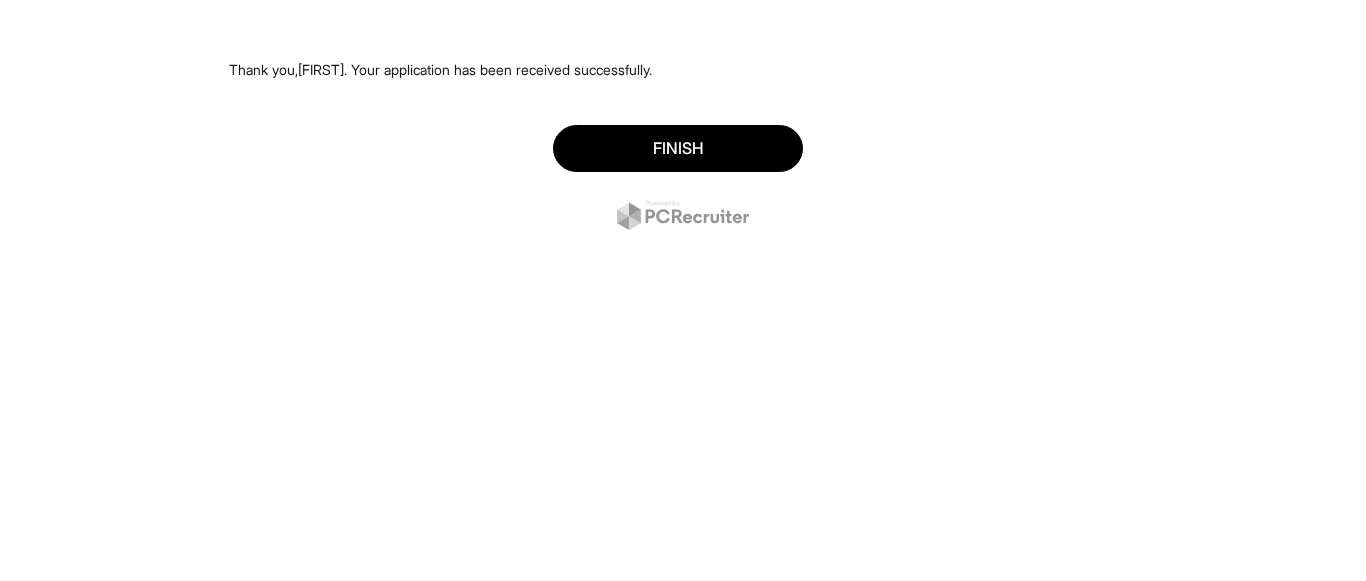 scroll, scrollTop: 0, scrollLeft: 0, axis: both 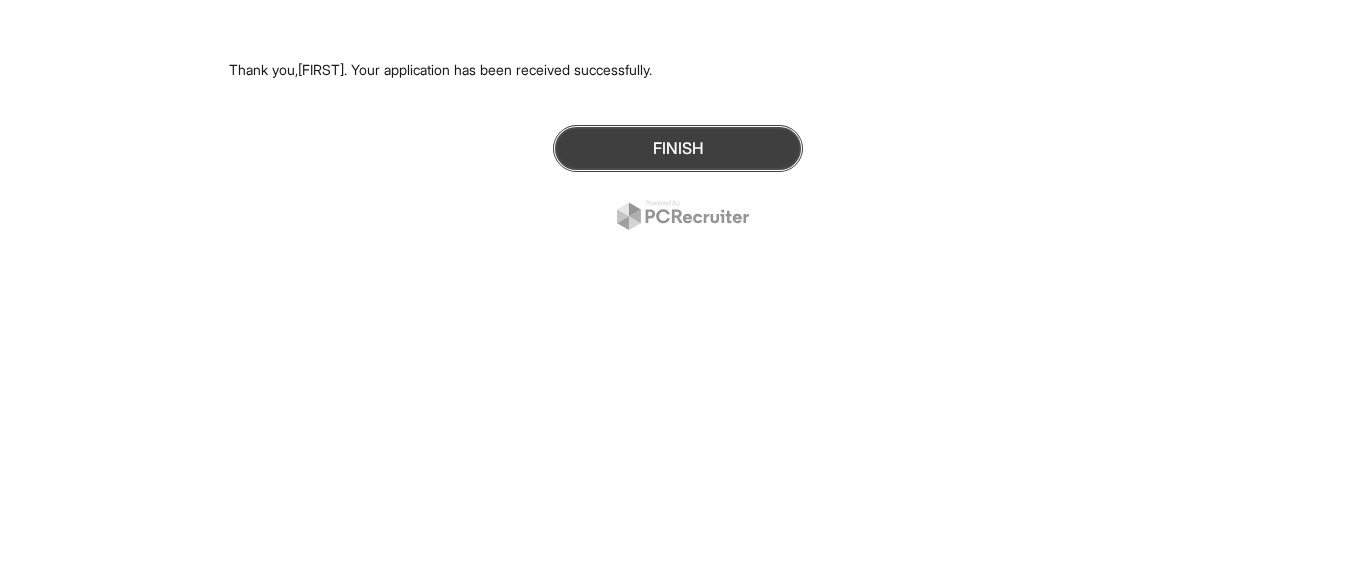 click on "Finish" at bounding box center [678, 148] 